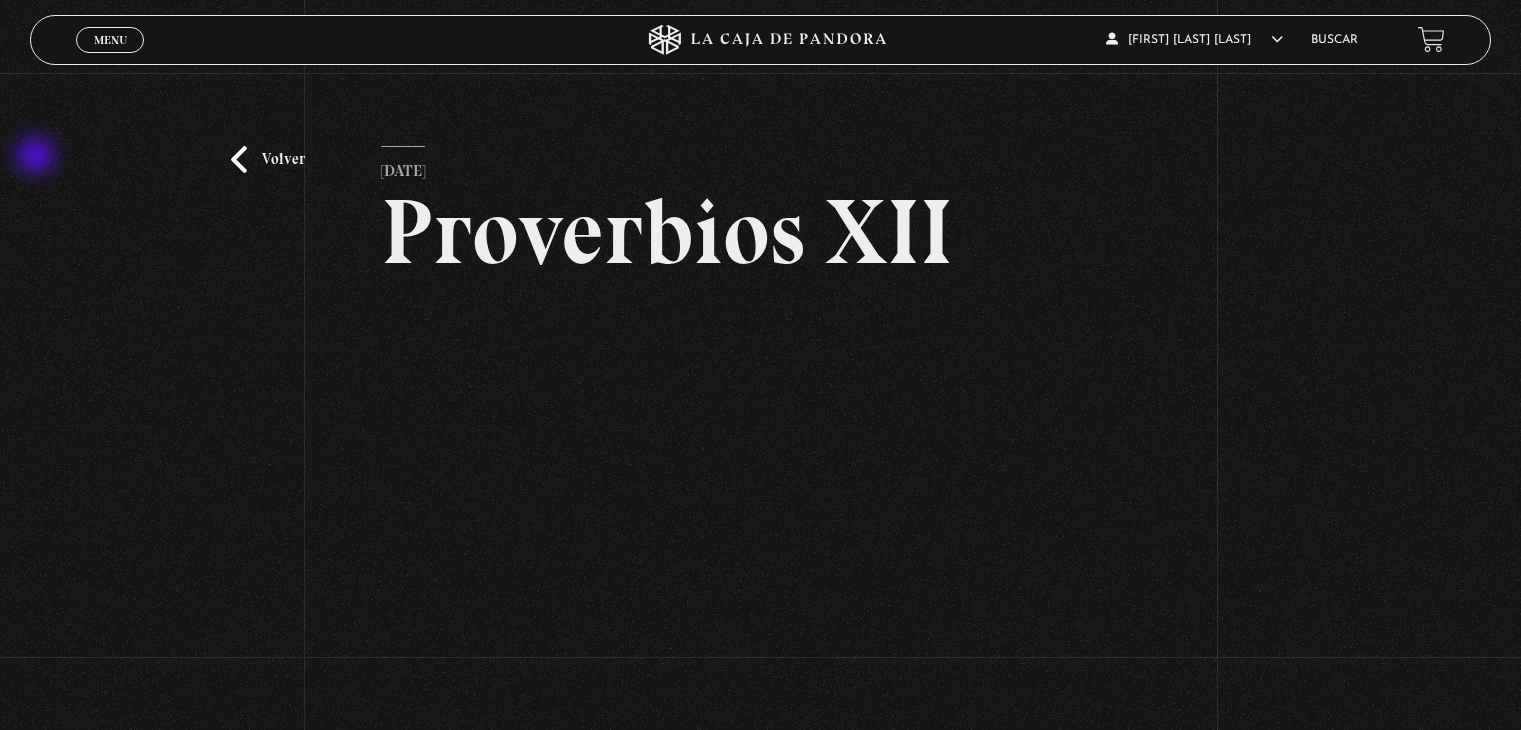 scroll, scrollTop: 200, scrollLeft: 0, axis: vertical 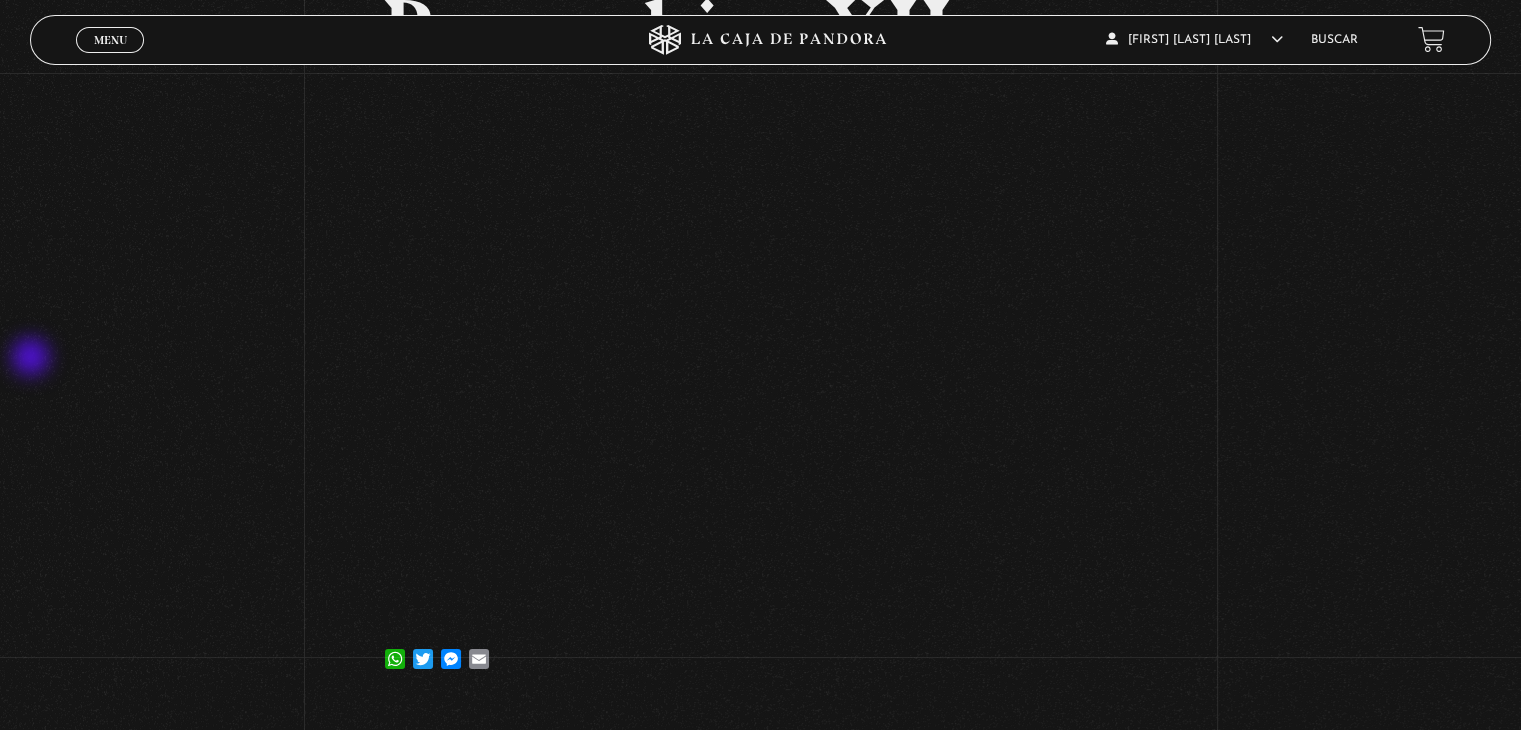 click on "Volver
[DATE]
Proverbios XII
[SERVICE] [SERVICE] [SERVICE]" at bounding box center [760, 289] 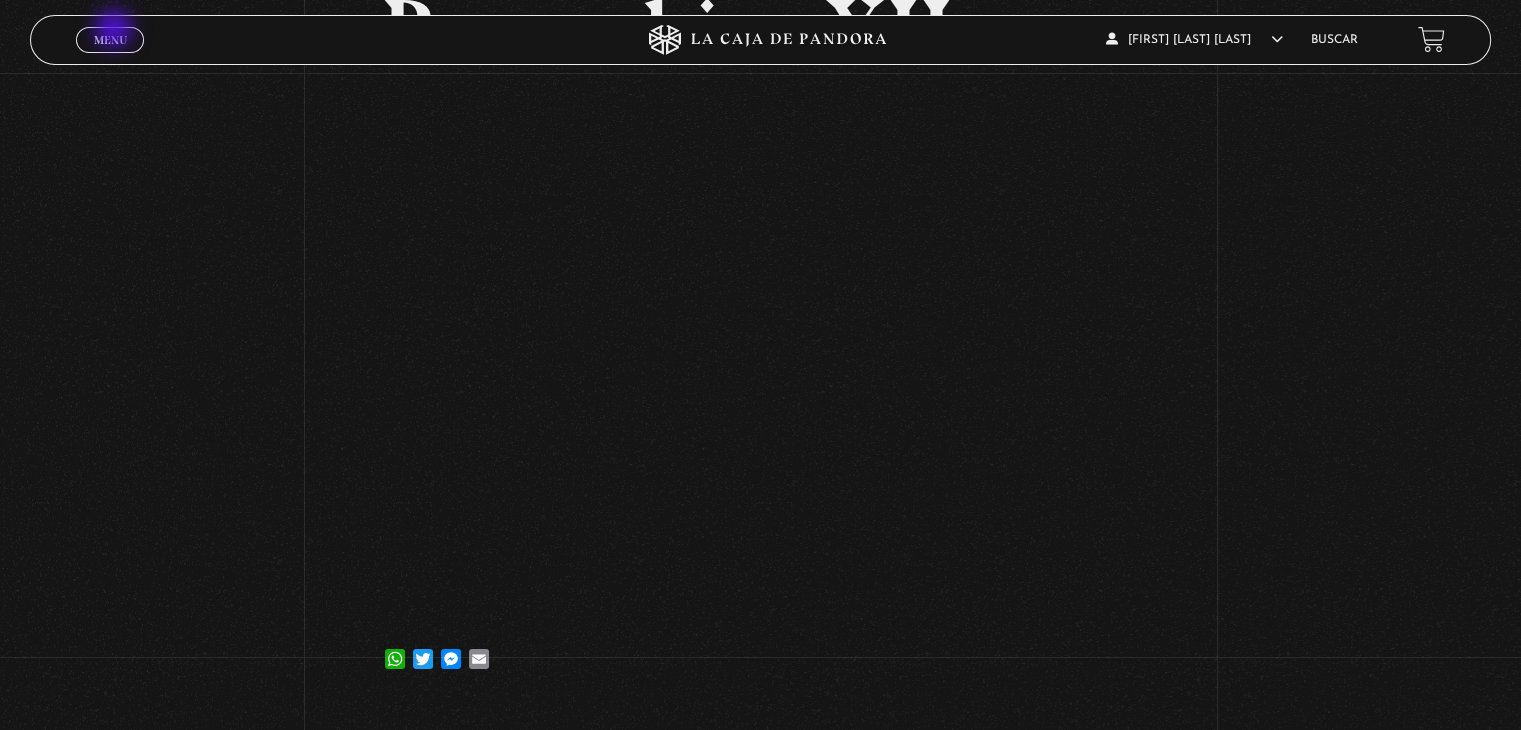 click on "Menu" at bounding box center (110, 40) 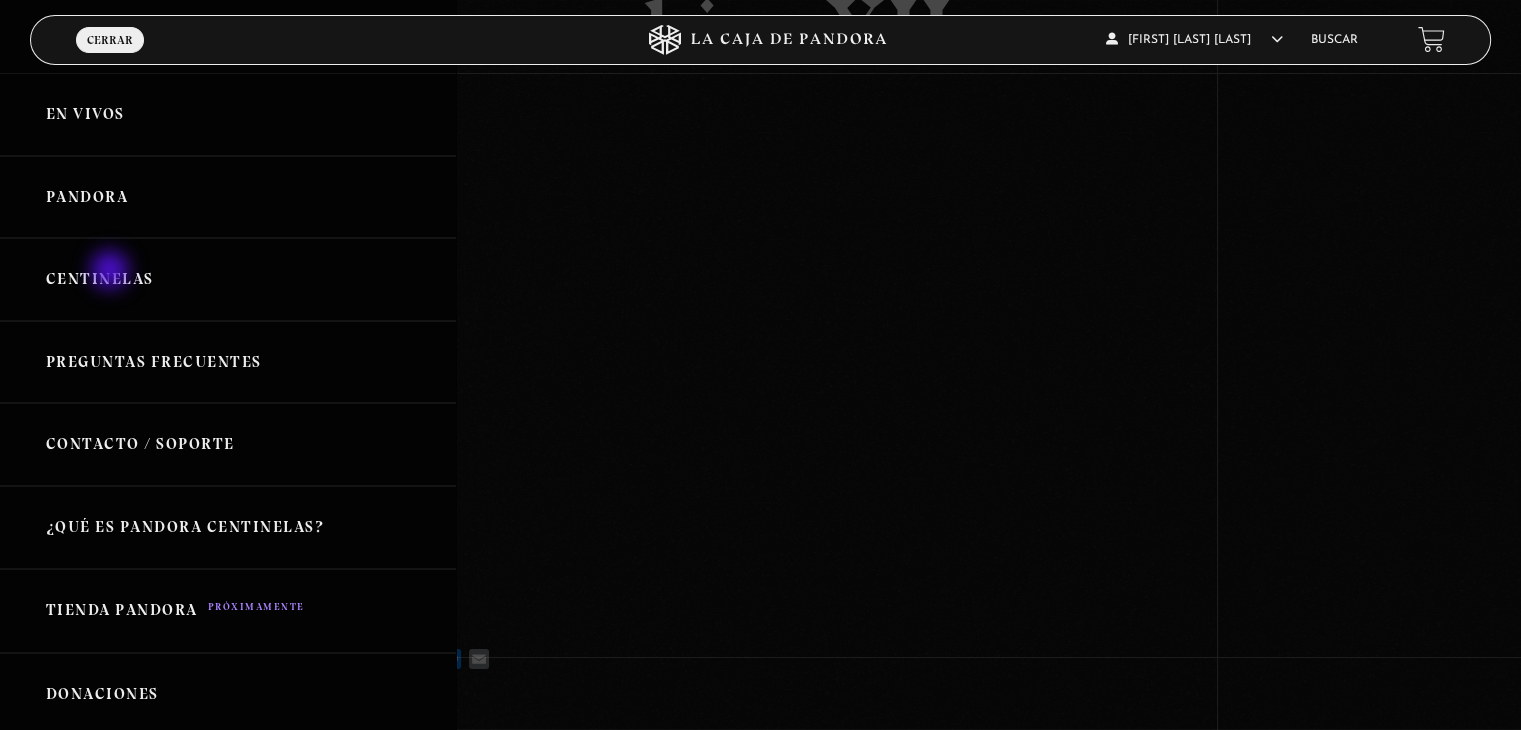 click on "Centinelas" at bounding box center (228, 279) 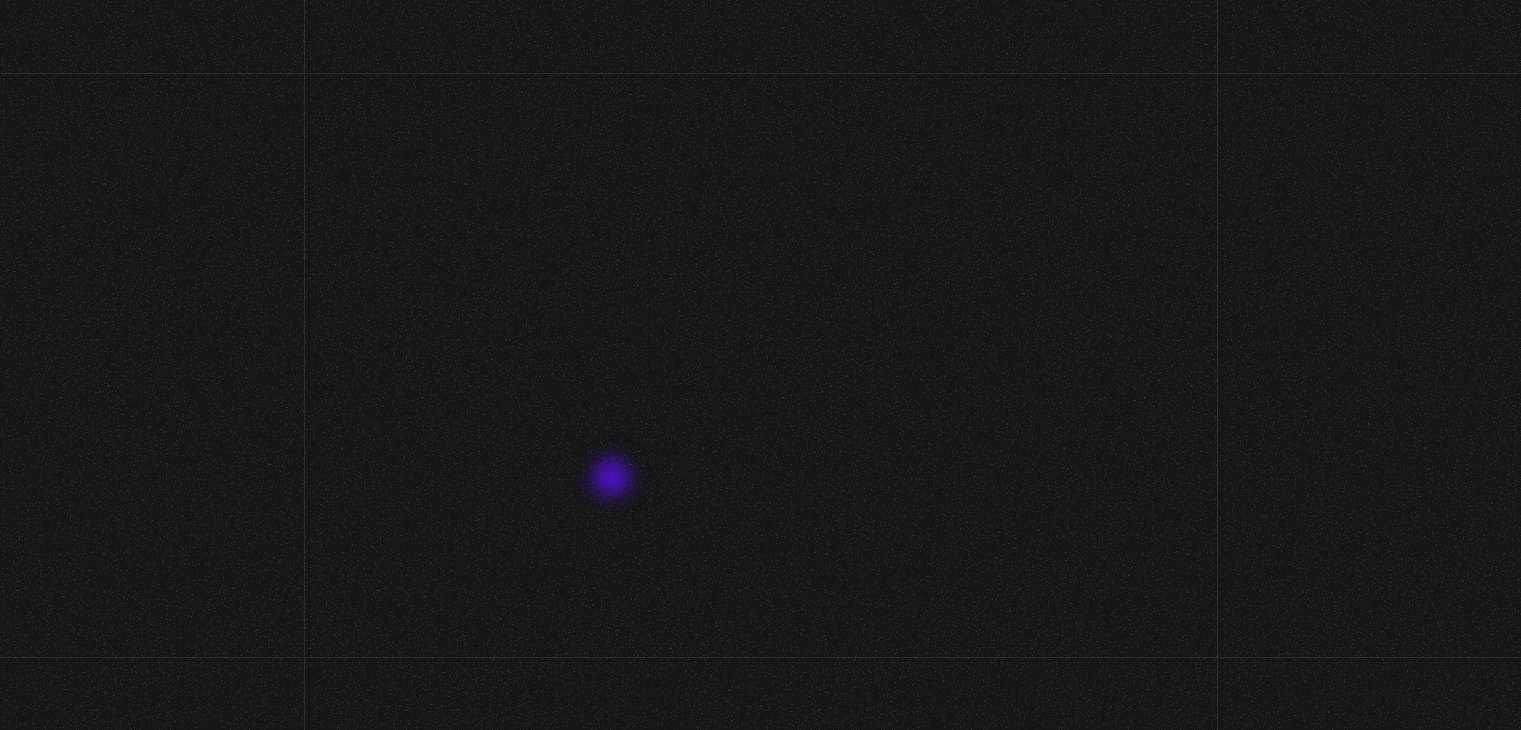 scroll, scrollTop: 0, scrollLeft: 0, axis: both 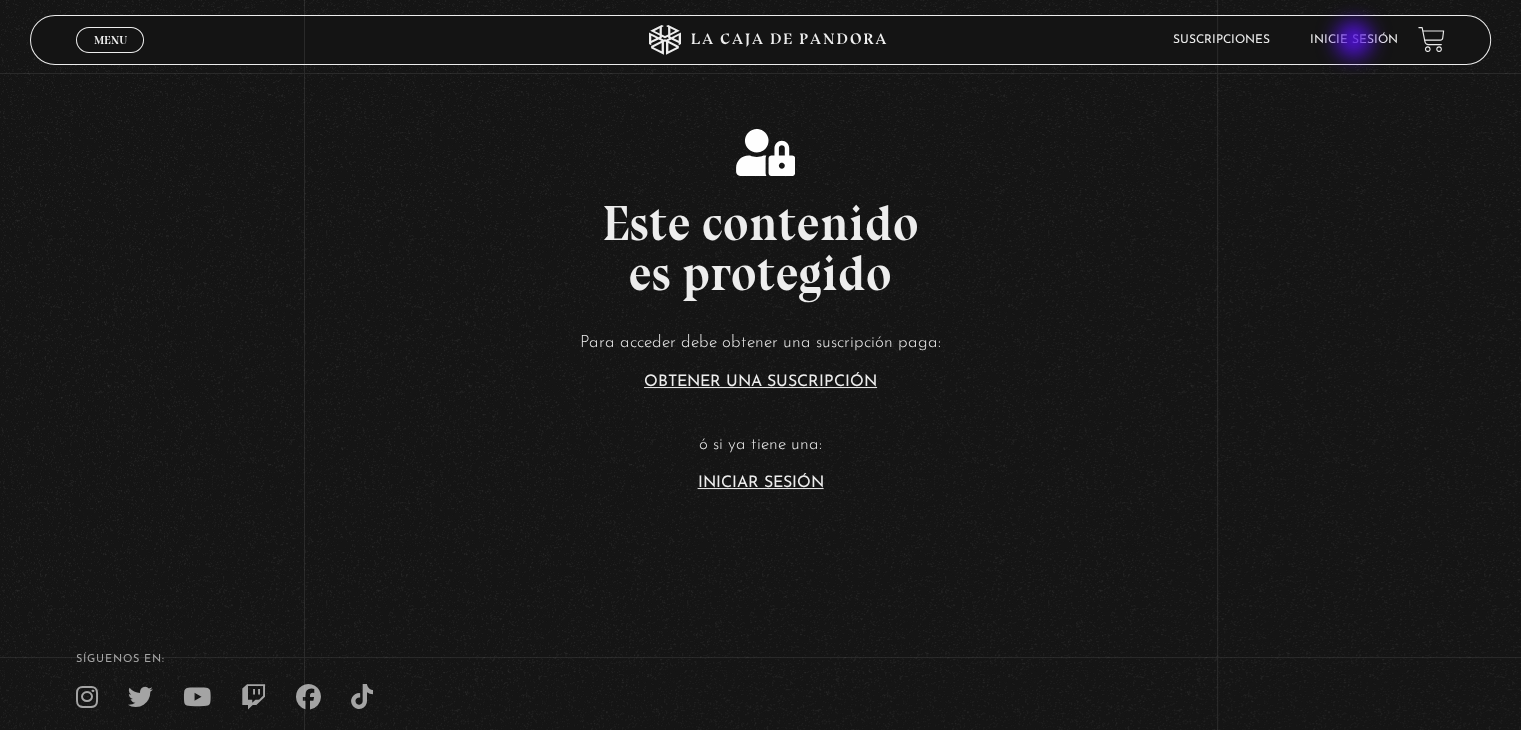 click on "Inicie sesión" at bounding box center (1354, 39) 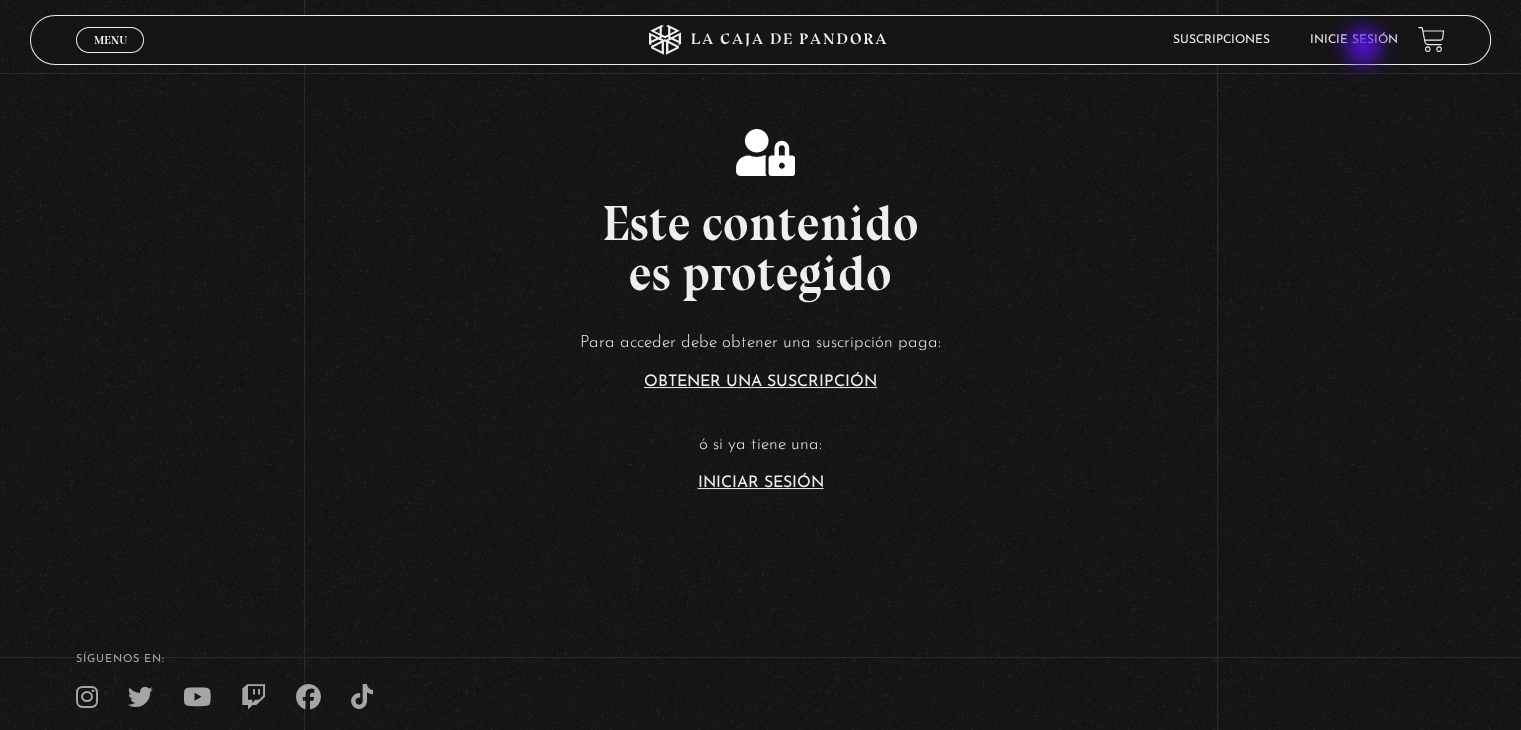 click on "Inicie sesión" at bounding box center (1354, 40) 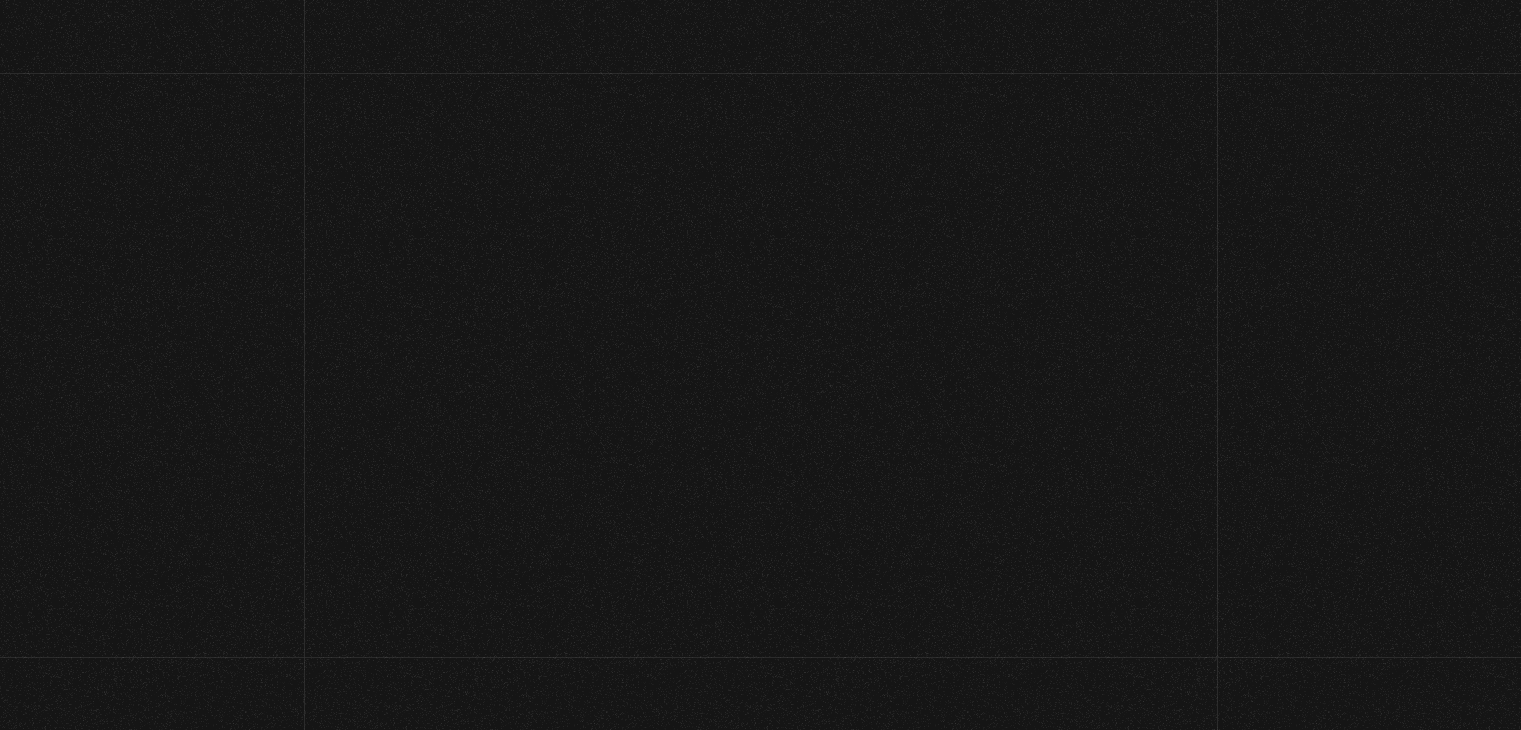 scroll, scrollTop: 0, scrollLeft: 0, axis: both 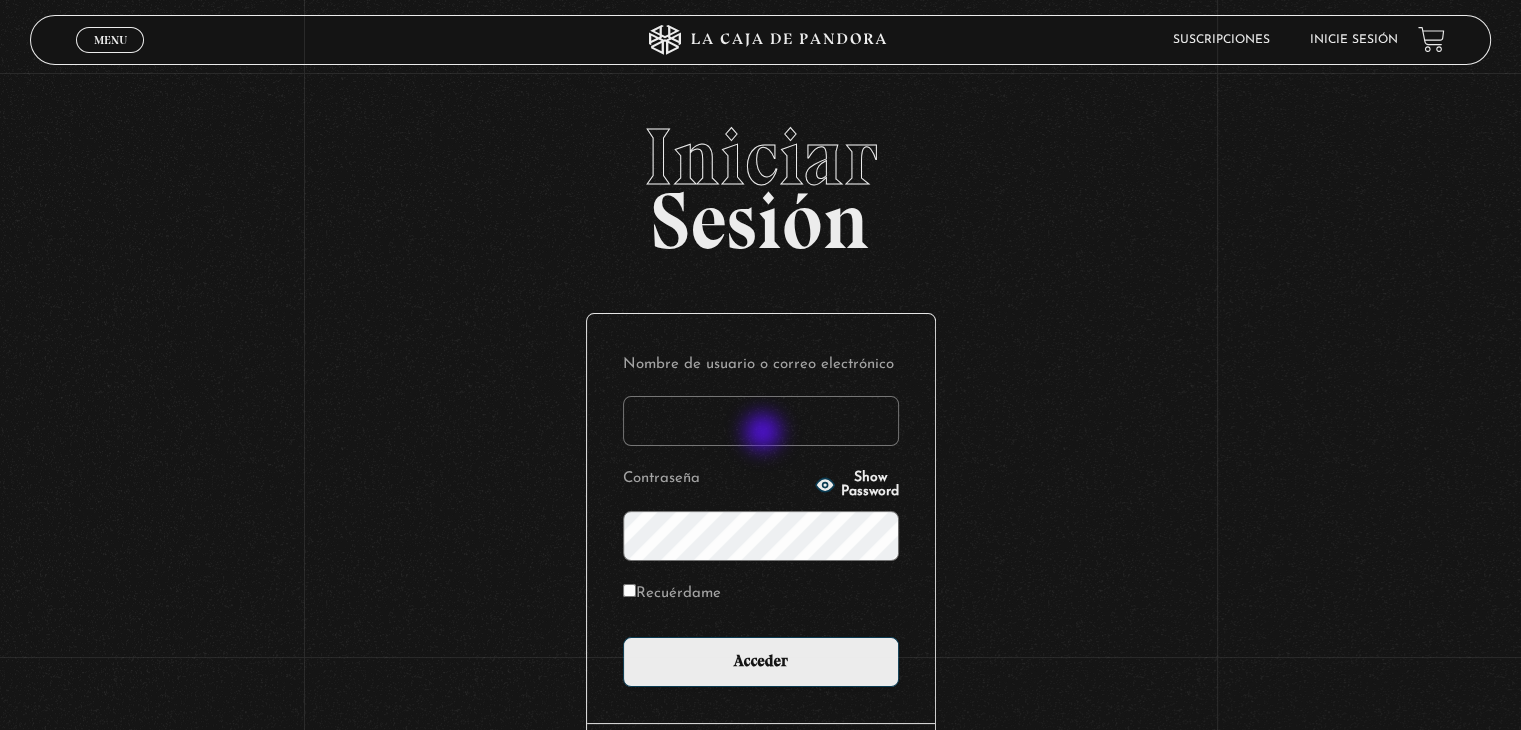 click on "Nombre de usuario o correo electrónico" at bounding box center (761, 421) 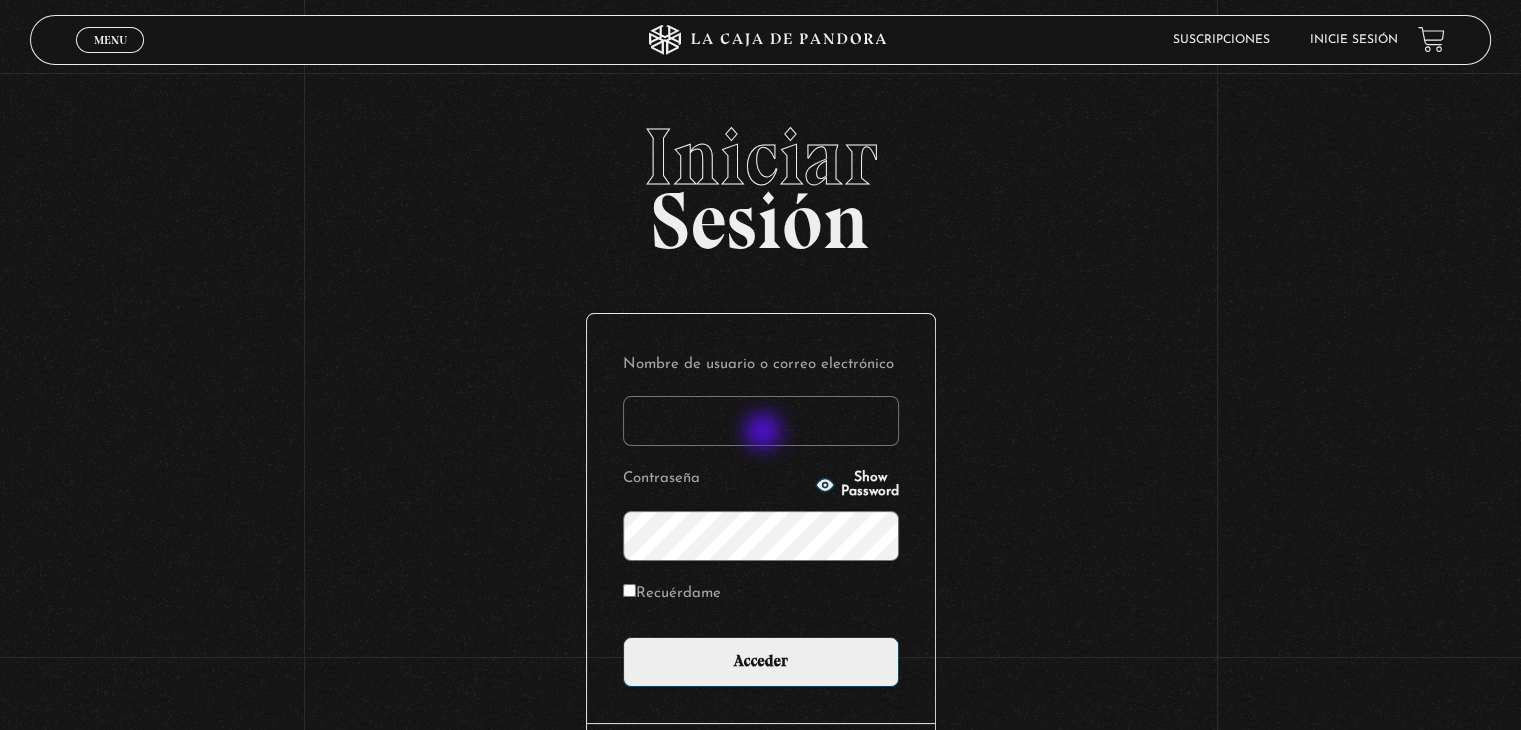 paste on "Raquel.ulatec@gmail.com" 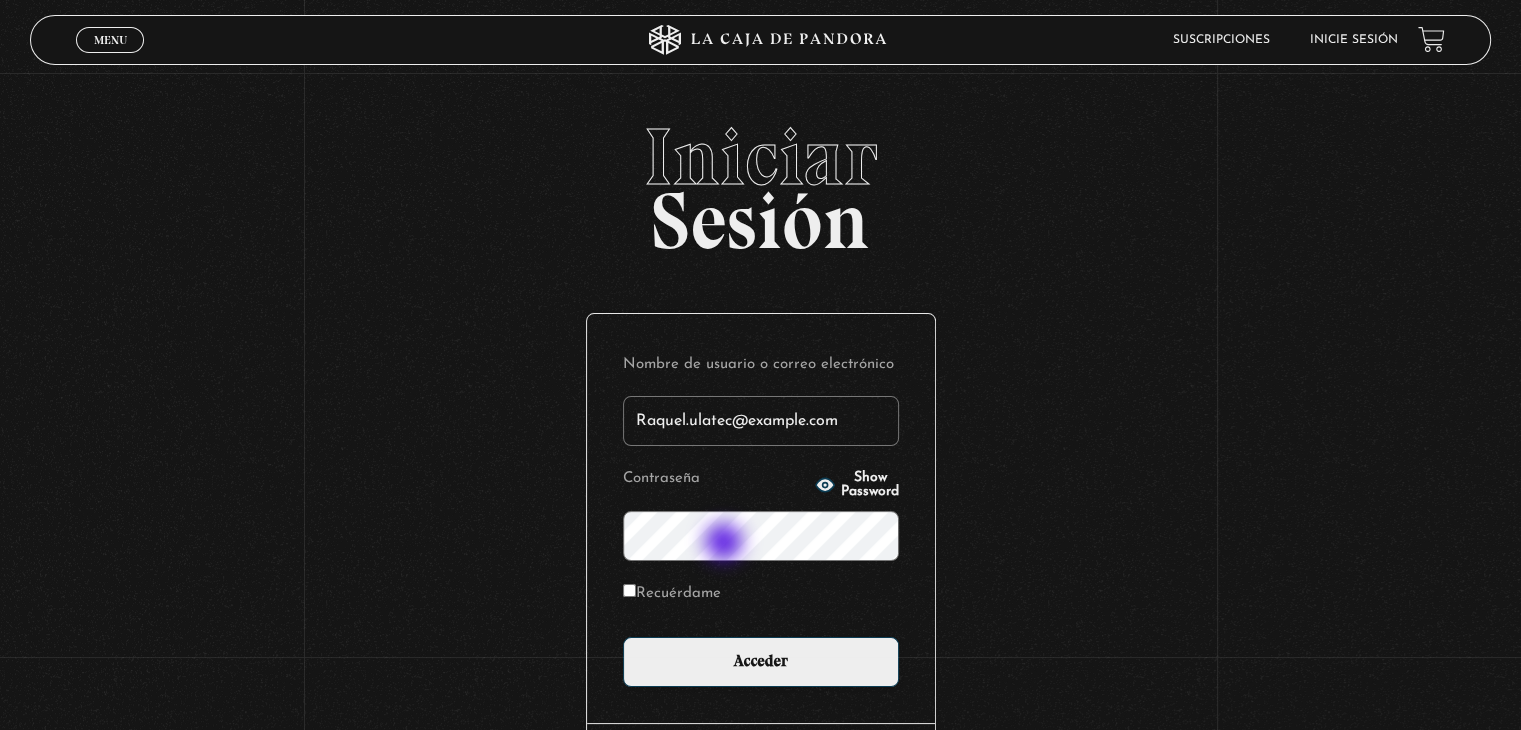 type on "Raquel.ulatec@gmail.com" 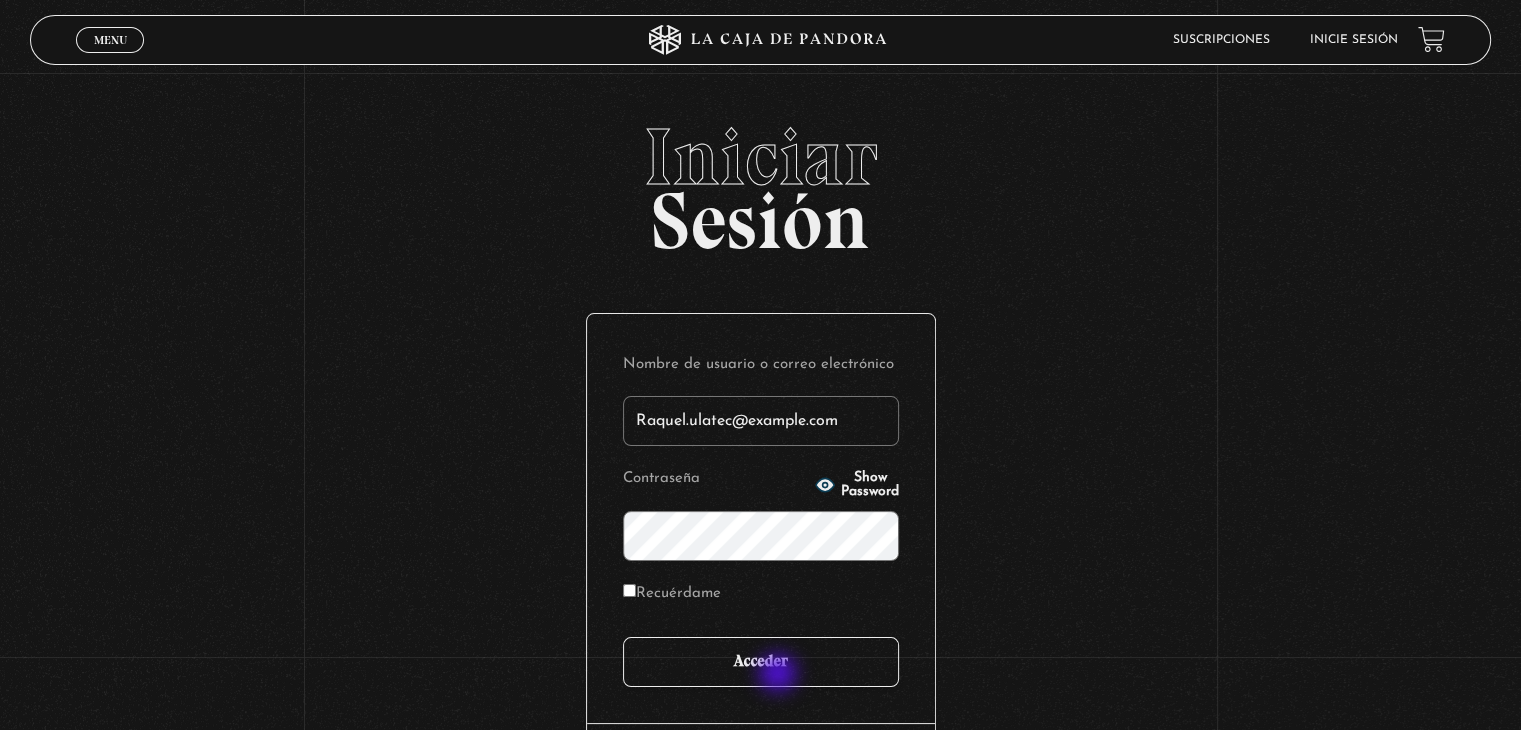 click on "Acceder" at bounding box center (761, 662) 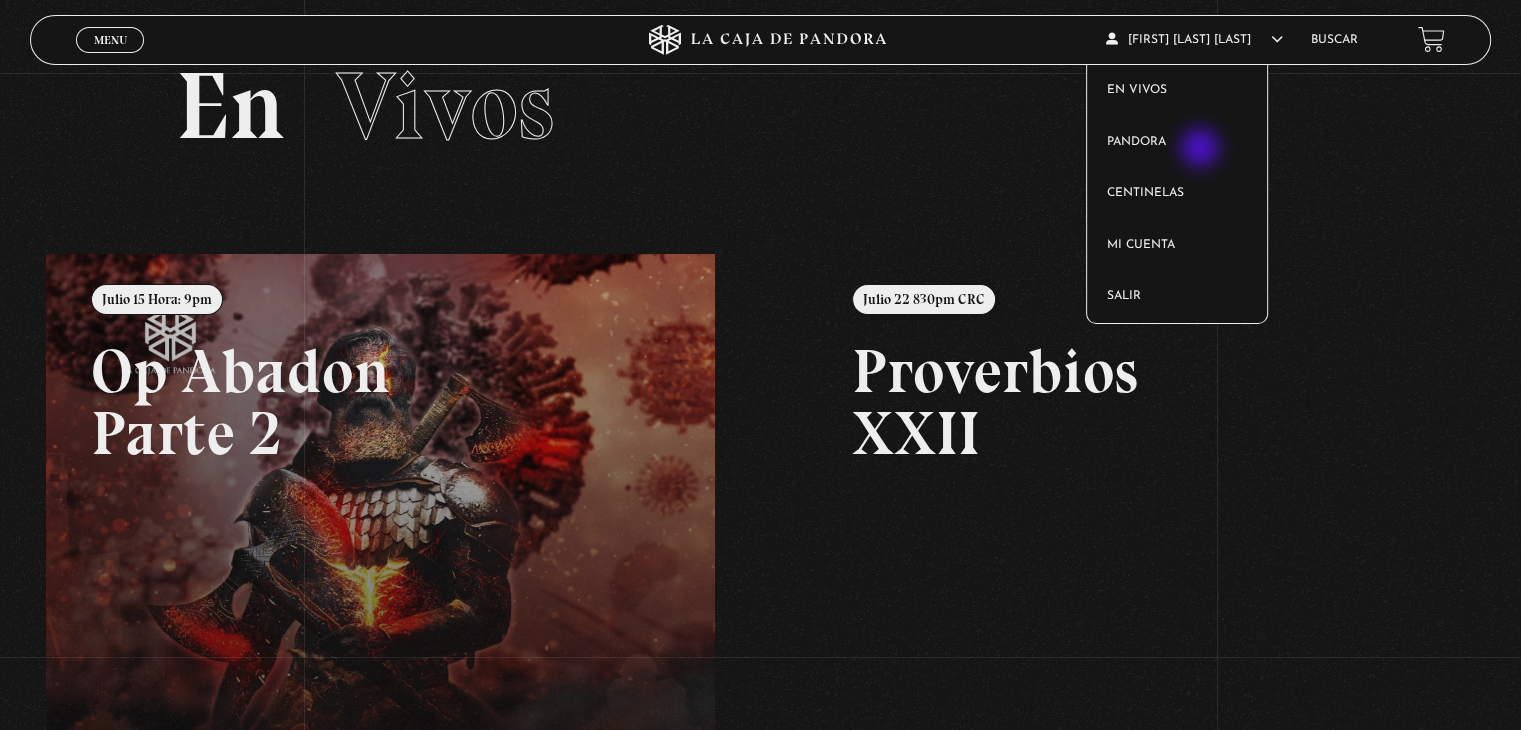 scroll, scrollTop: 0, scrollLeft: 0, axis: both 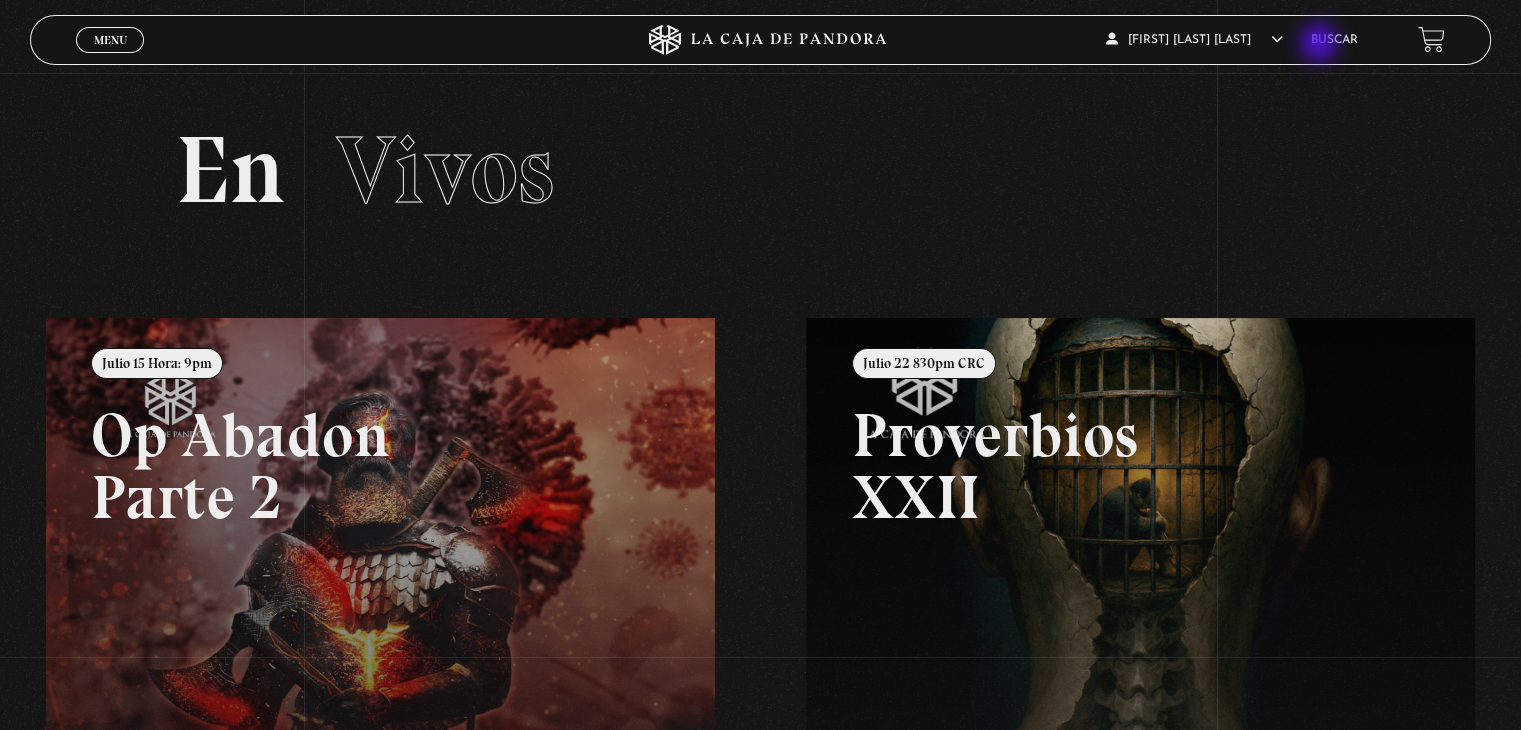 click on "Buscar" at bounding box center (1334, 40) 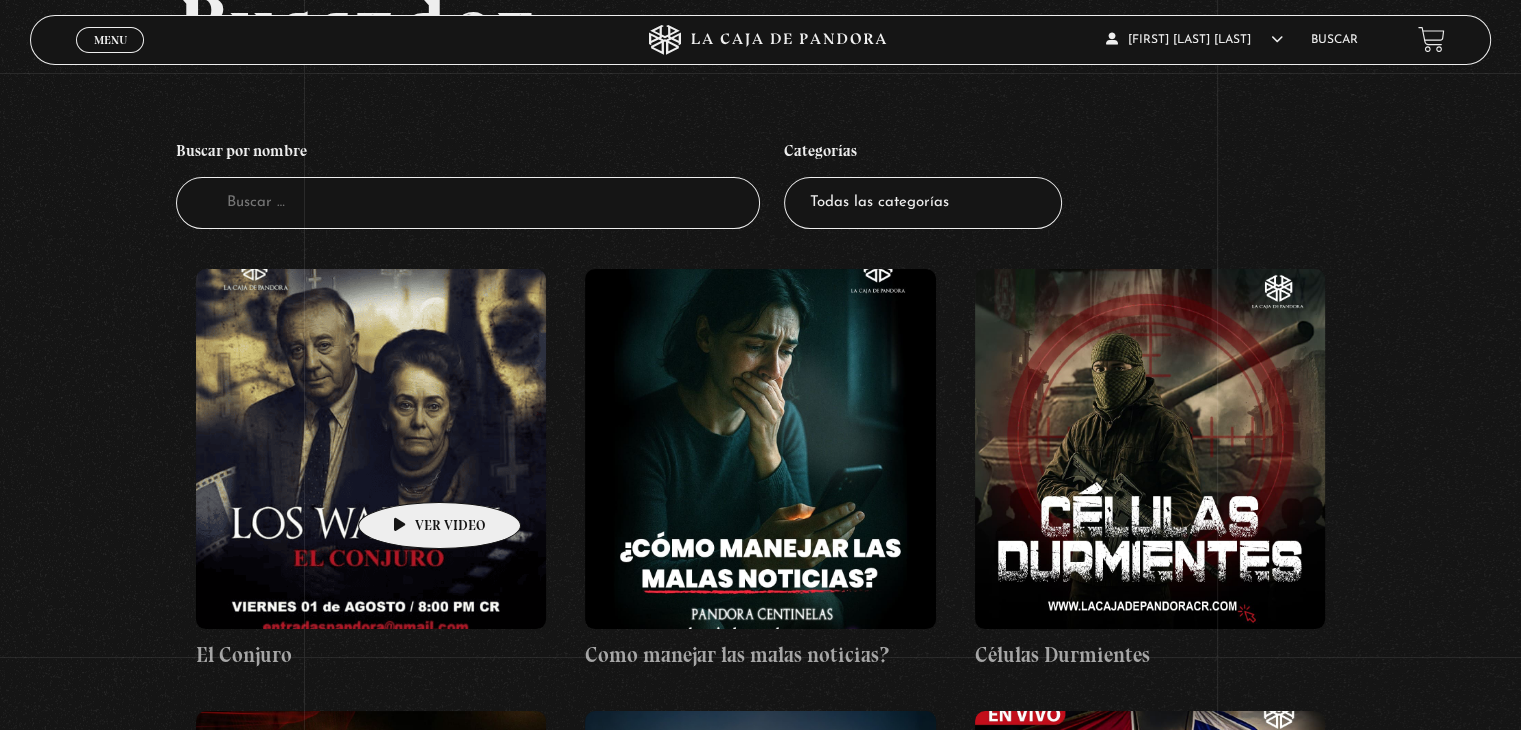 scroll, scrollTop: 200, scrollLeft: 0, axis: vertical 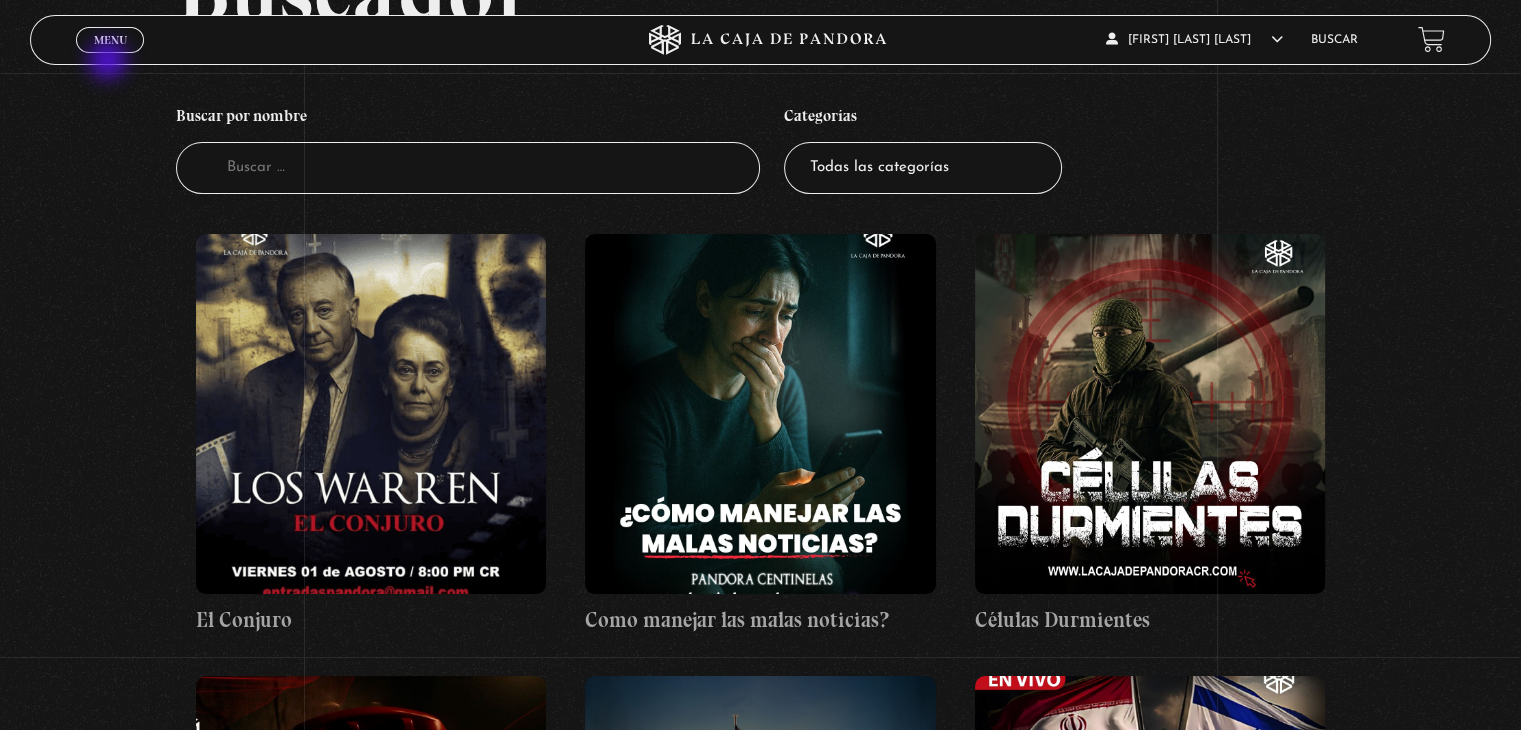 click on "Menu Cerrar" at bounding box center [304, 40] 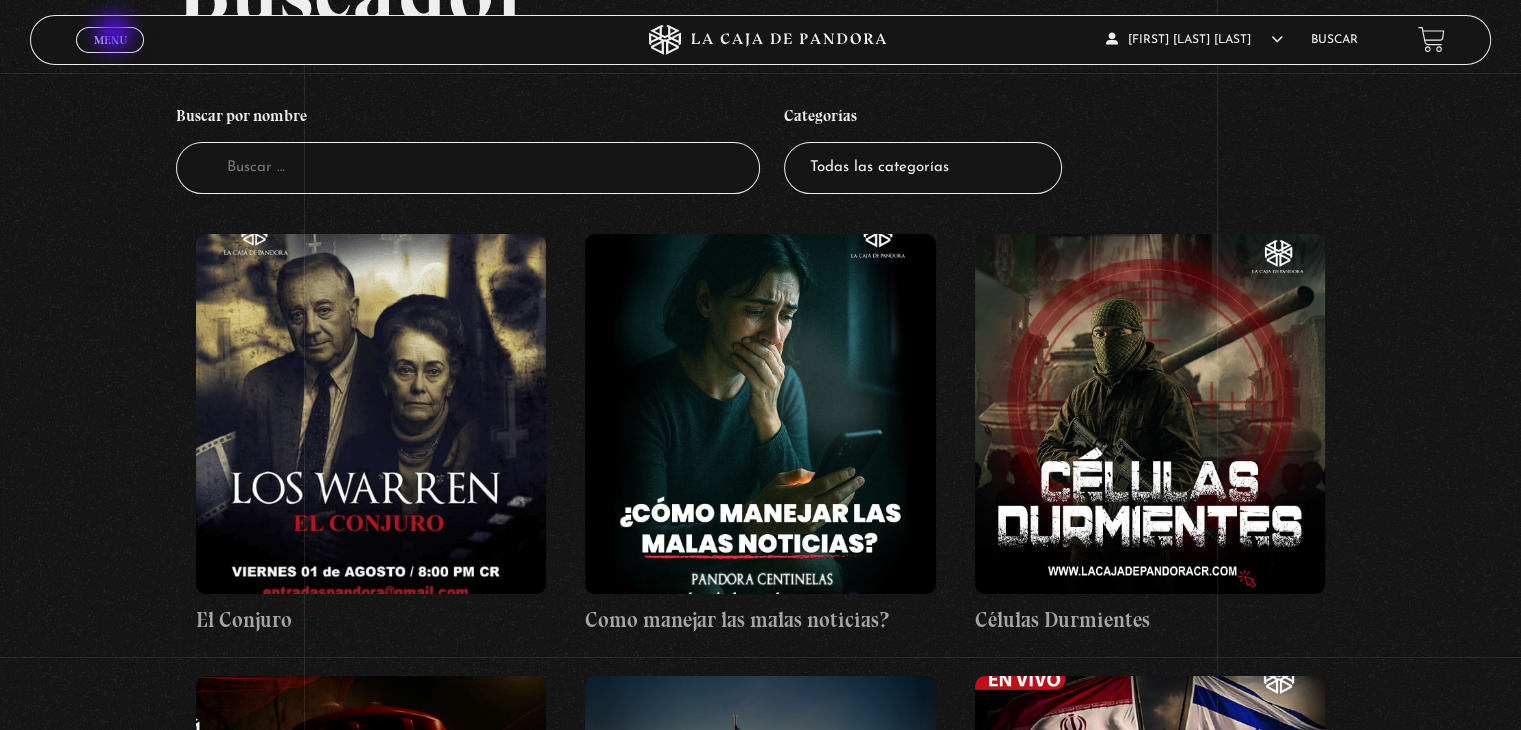 click on "Menu" at bounding box center (110, 40) 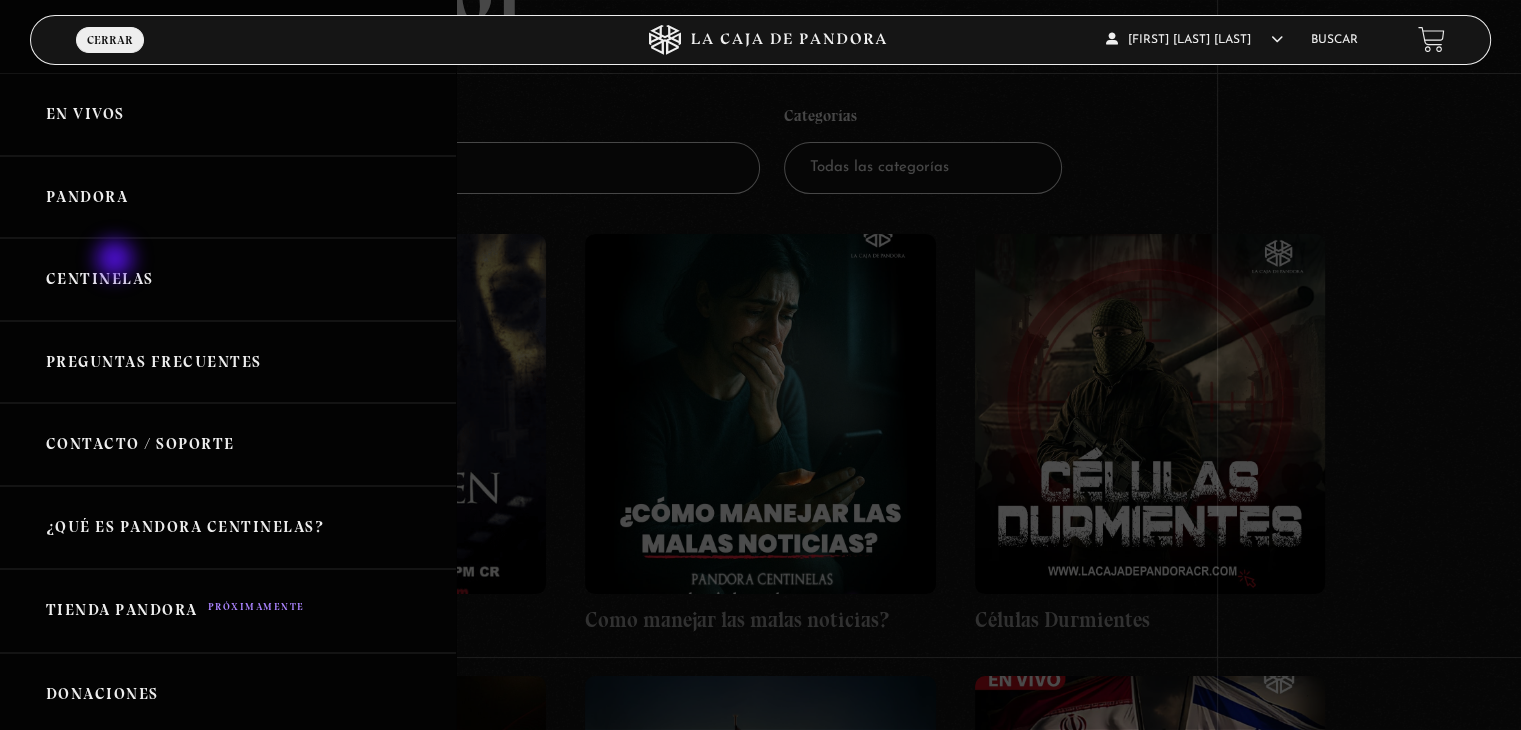 click on "Centinelas" at bounding box center (228, 279) 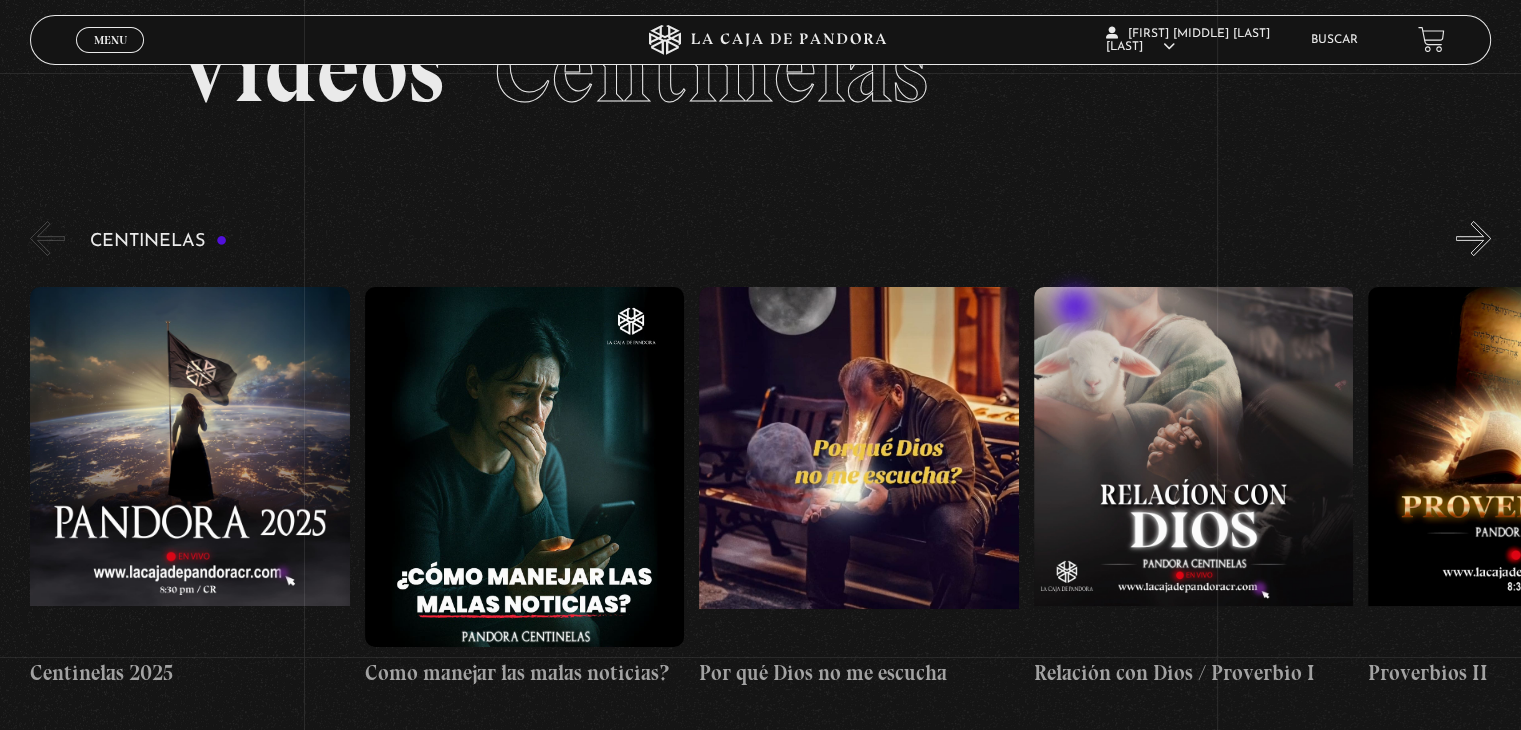 scroll, scrollTop: 200, scrollLeft: 0, axis: vertical 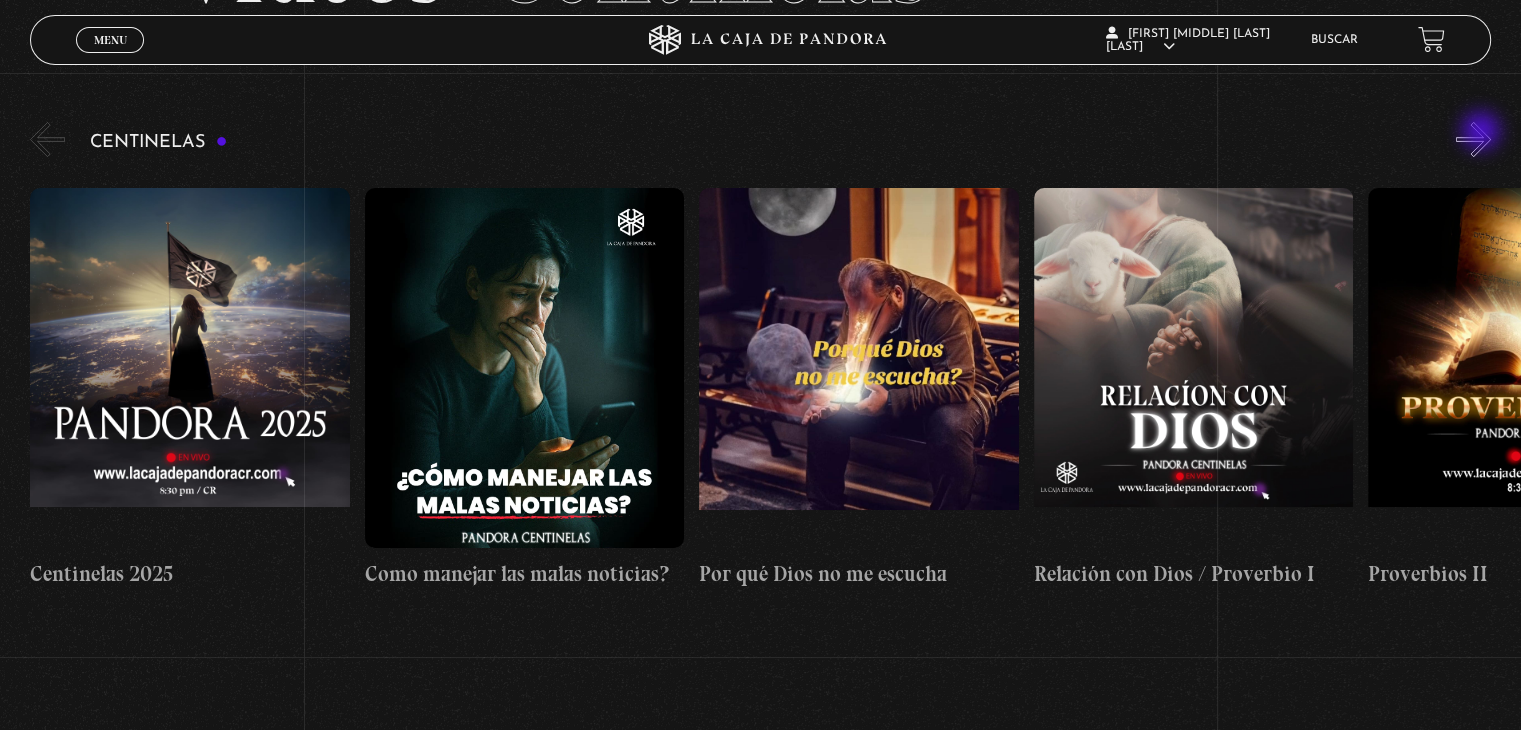 click on "»" at bounding box center (1473, 139) 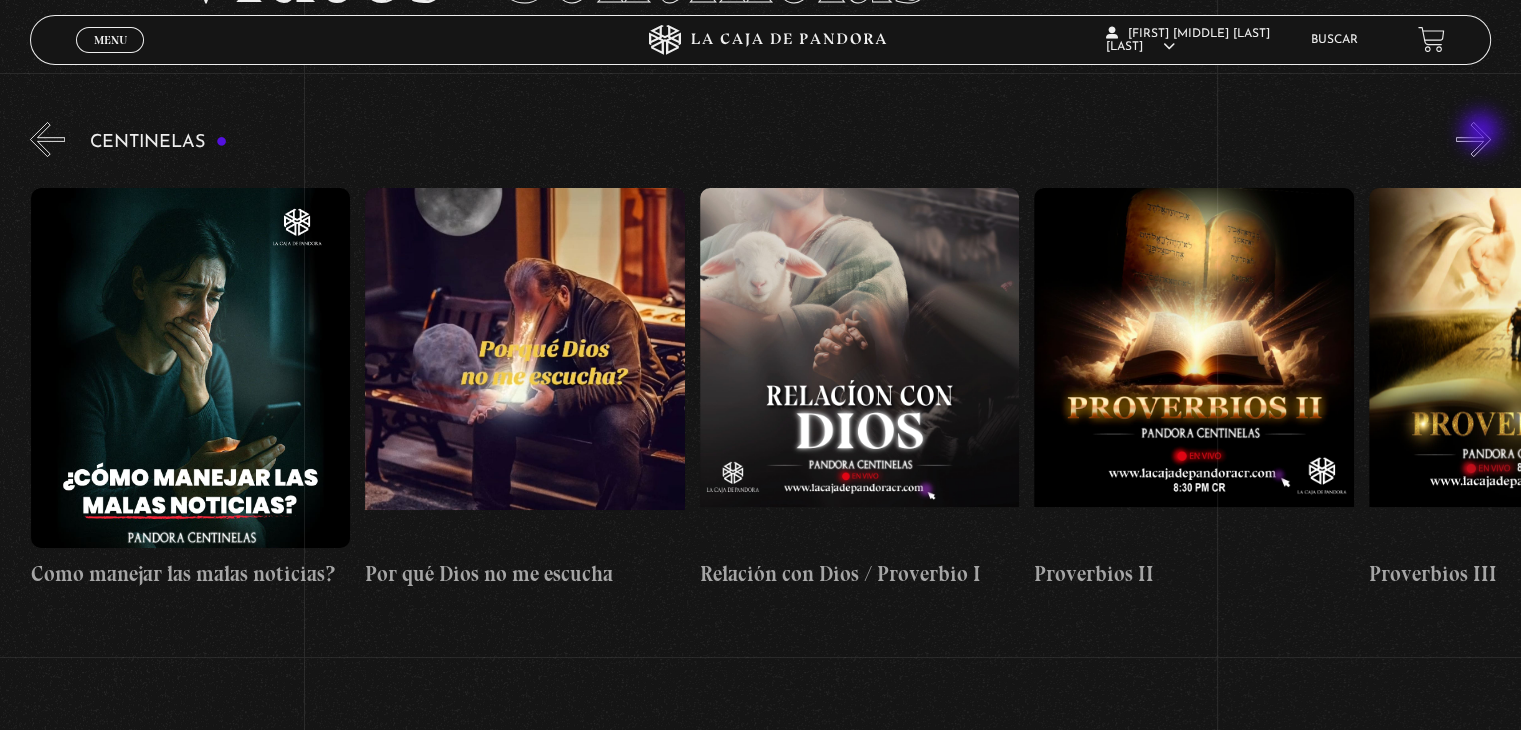 click on "»" at bounding box center [1473, 139] 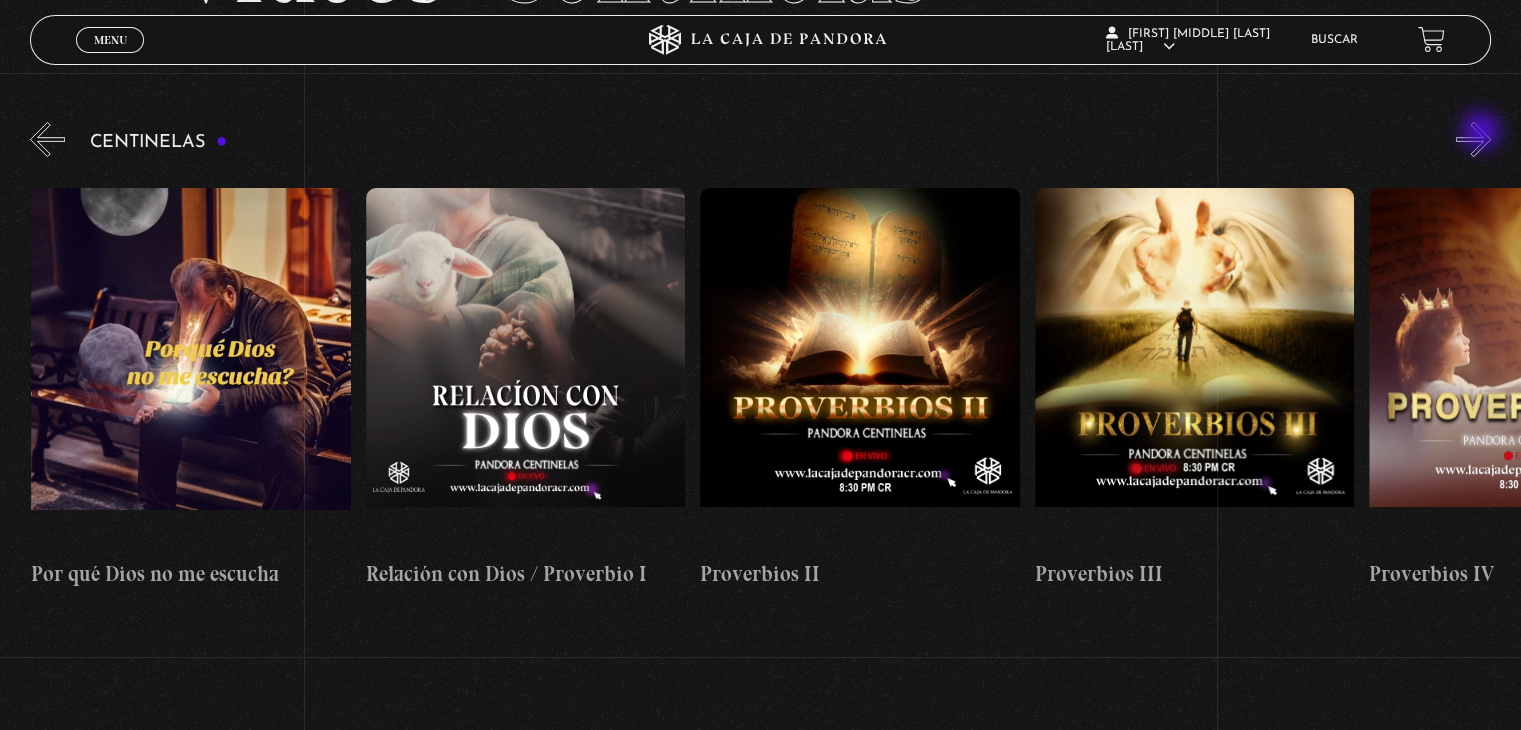click on "»" at bounding box center [1473, 139] 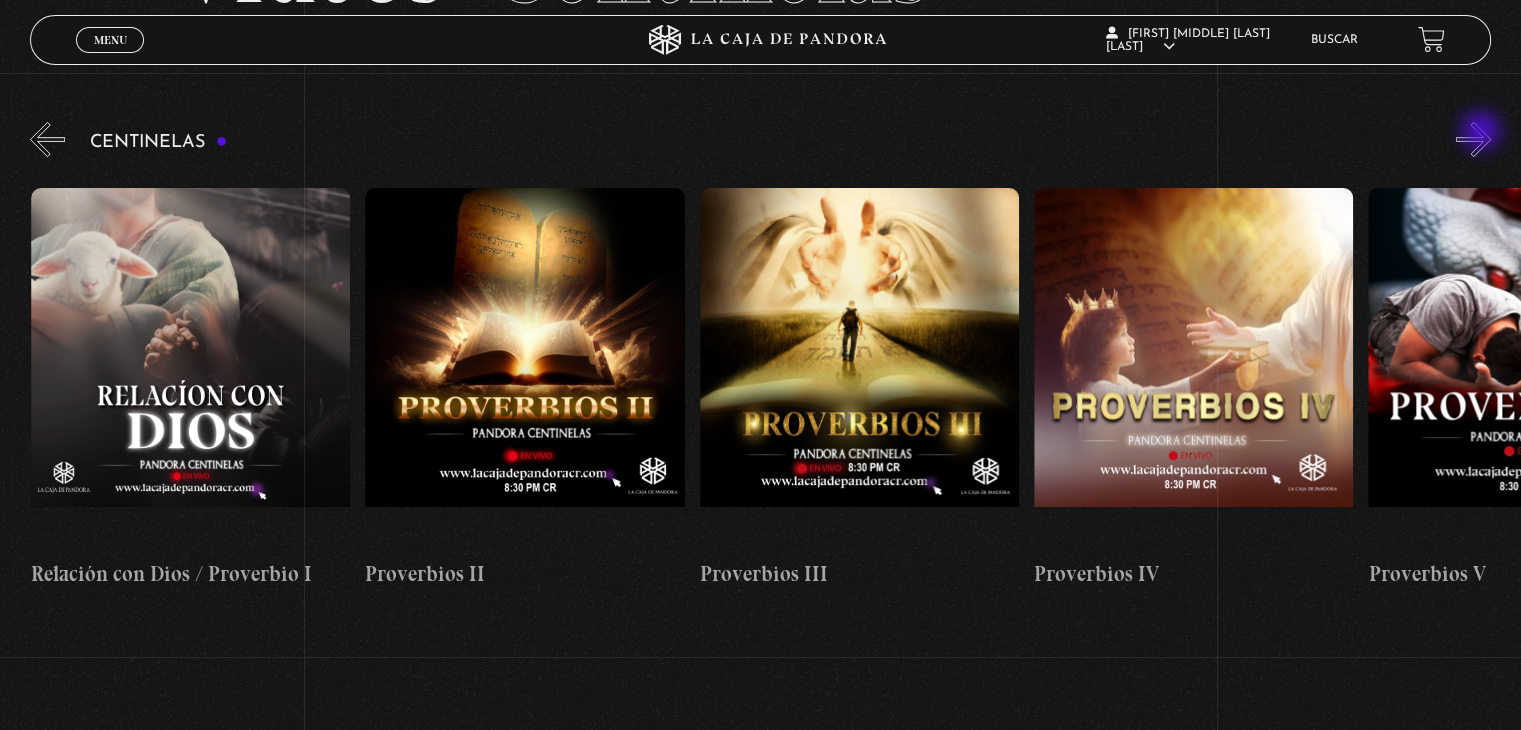 click on "»" at bounding box center (1473, 139) 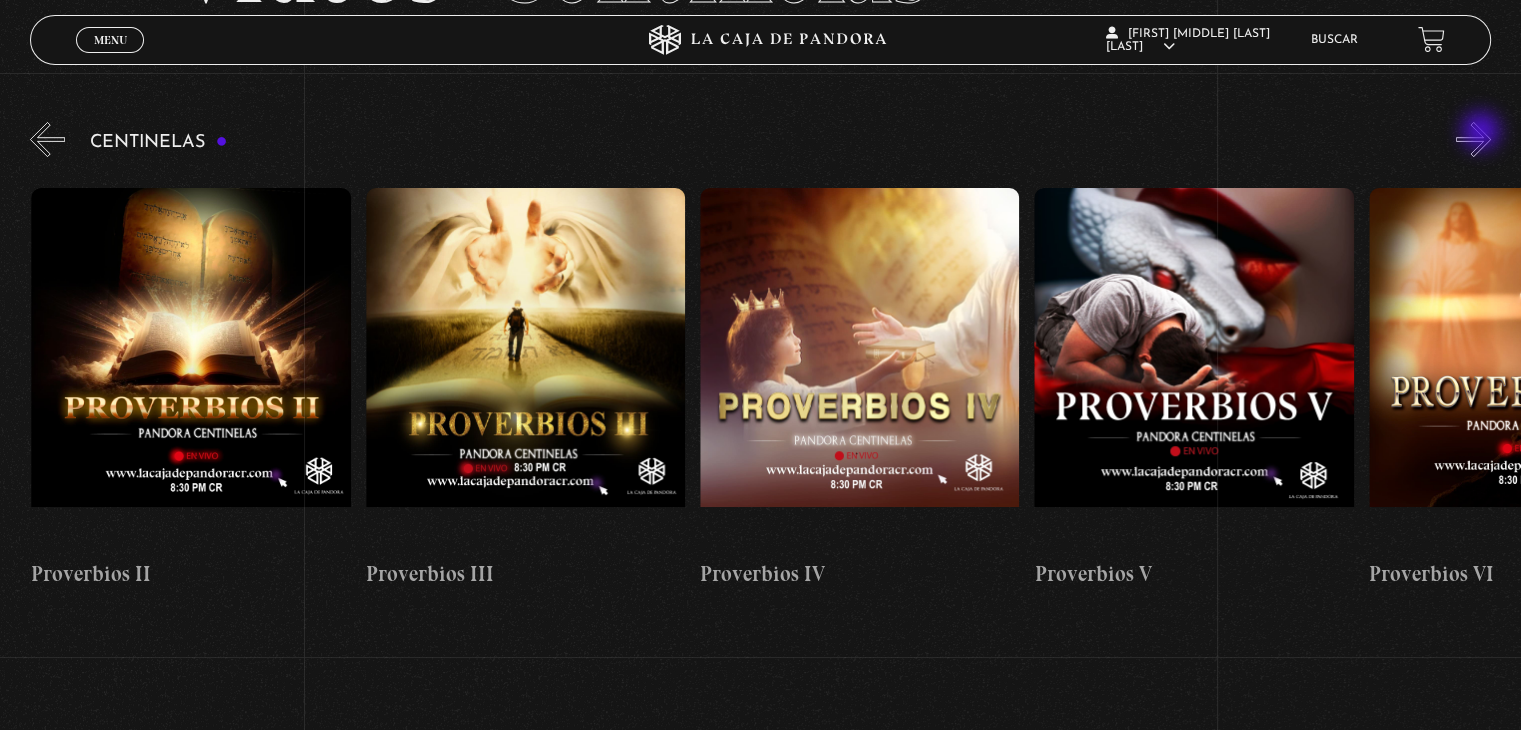 click on "»" at bounding box center [1473, 139] 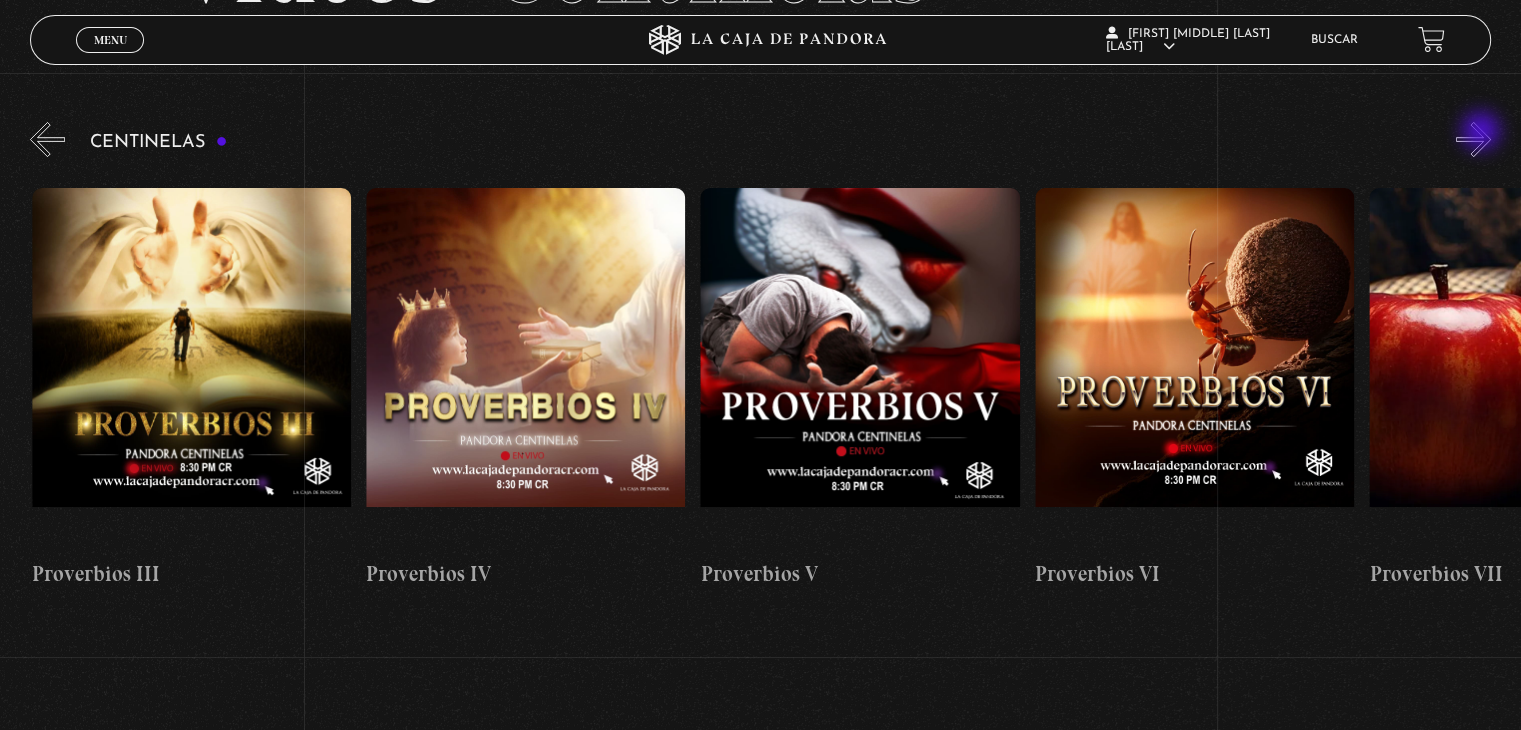 click on "»" at bounding box center [1473, 139] 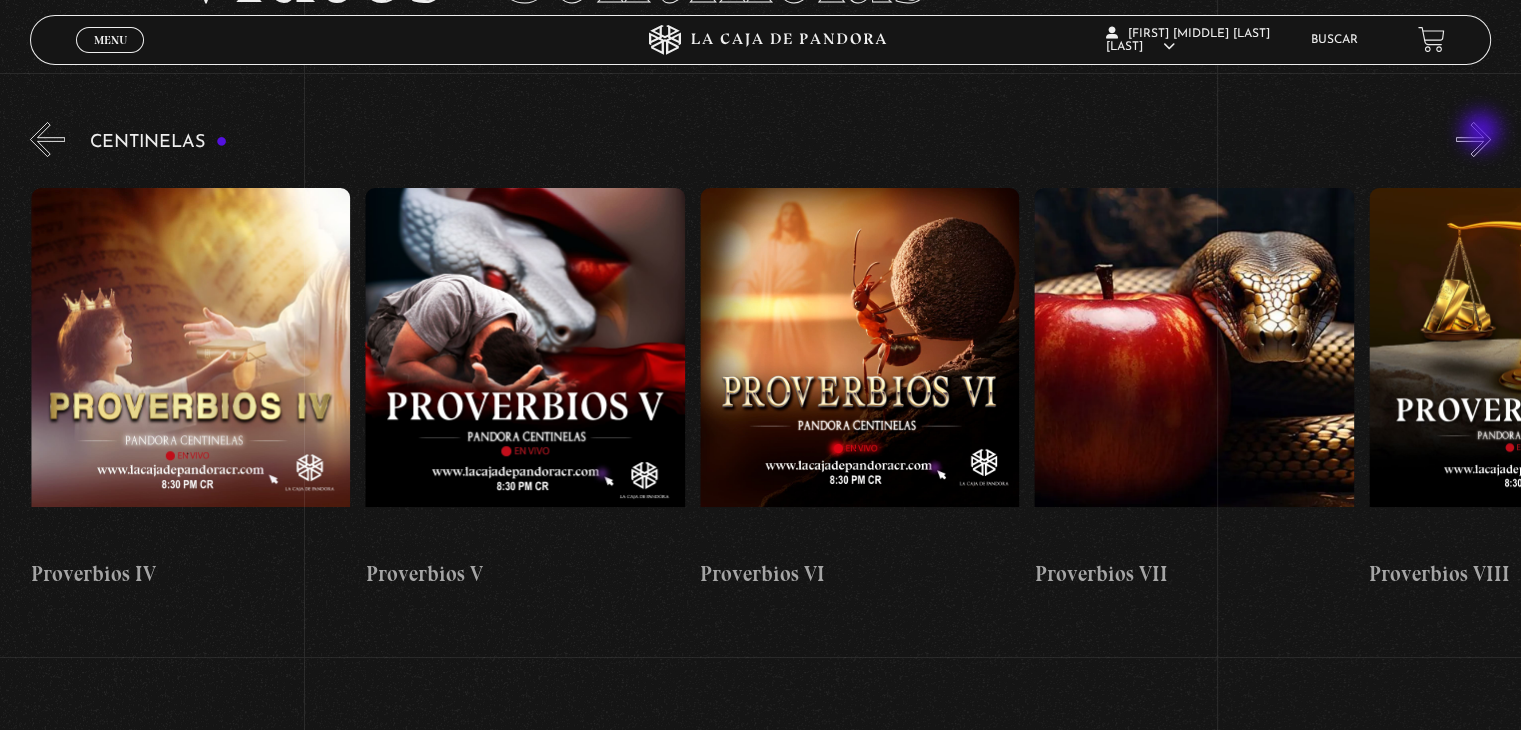 click on "»" at bounding box center (1473, 139) 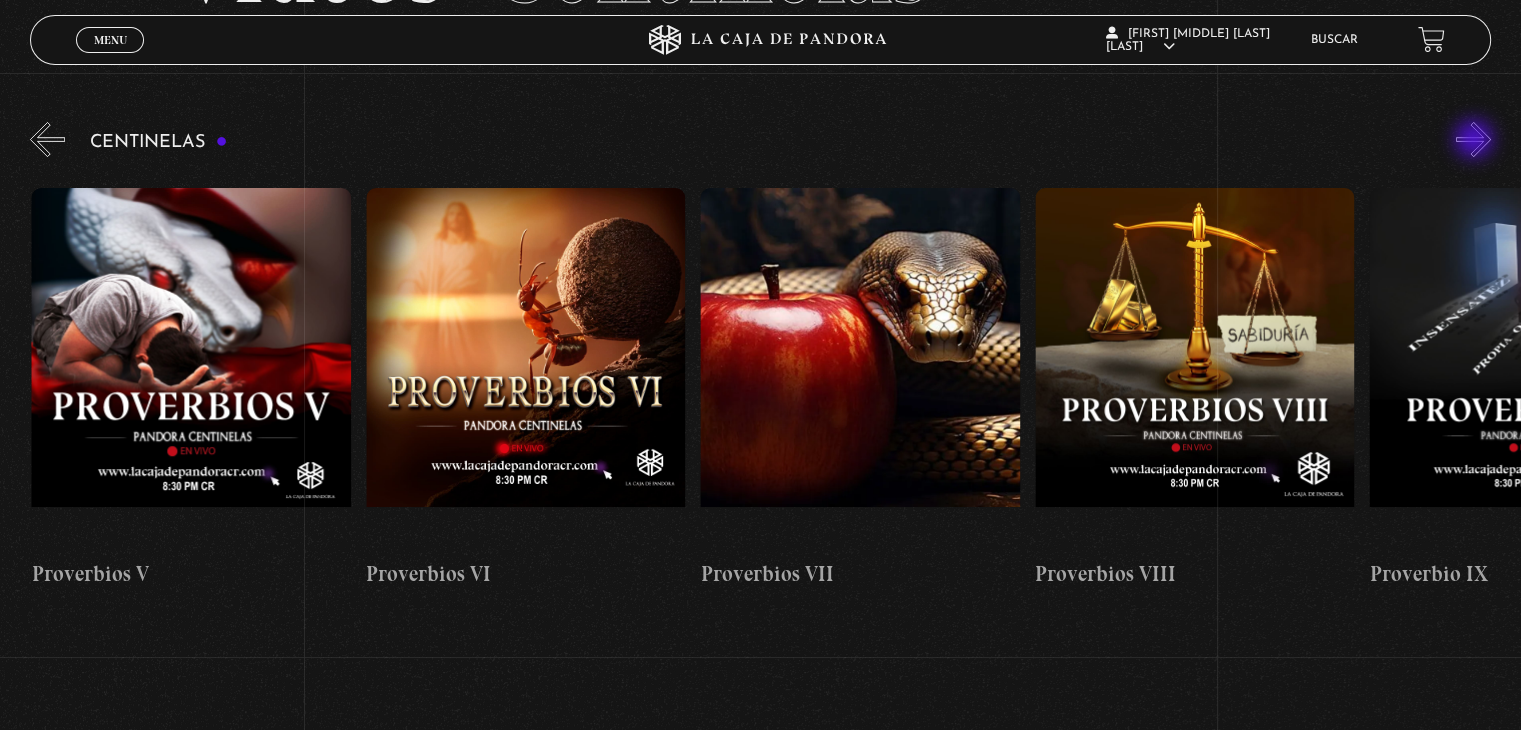 click on "»" at bounding box center (1473, 139) 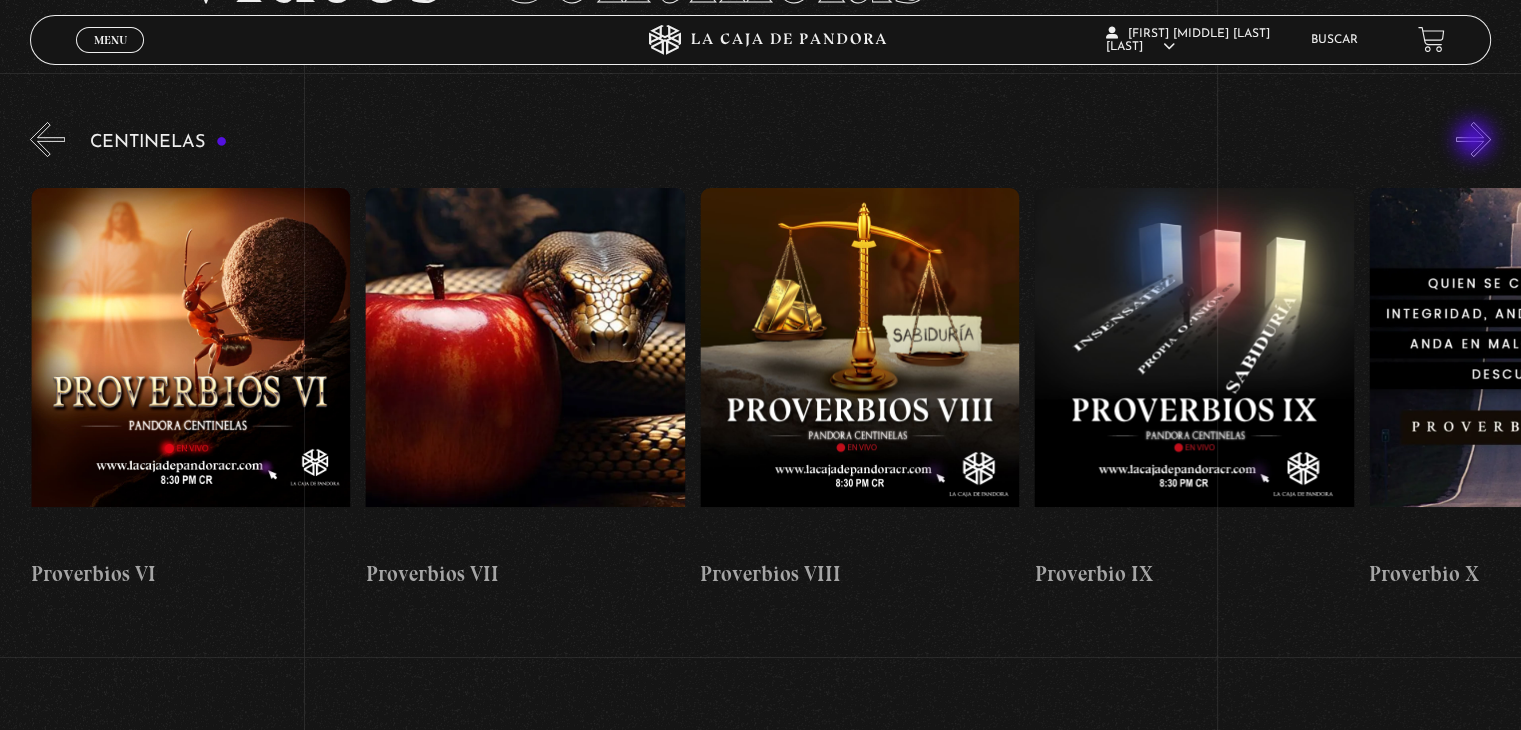 click on "»" at bounding box center (1473, 139) 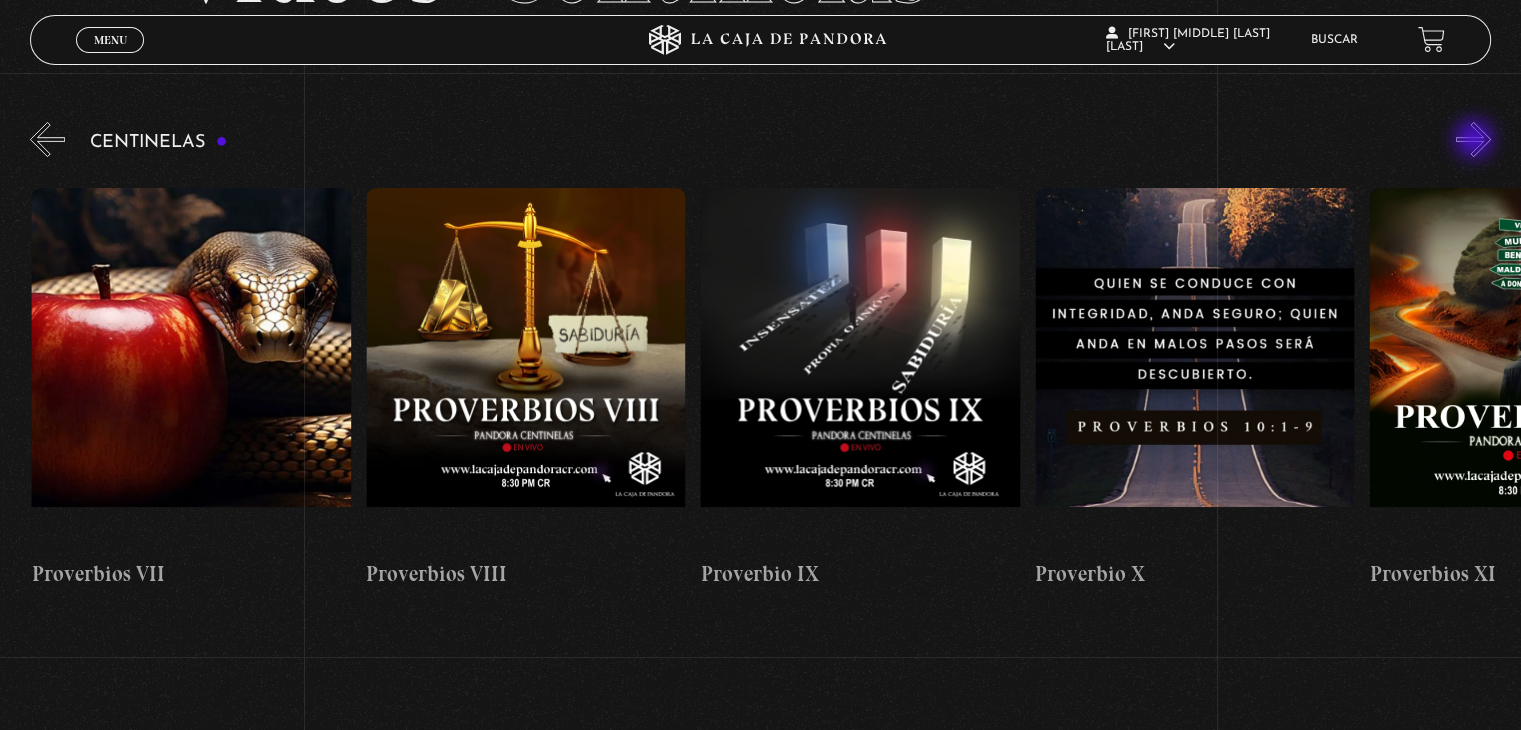 click on "»" at bounding box center (1473, 139) 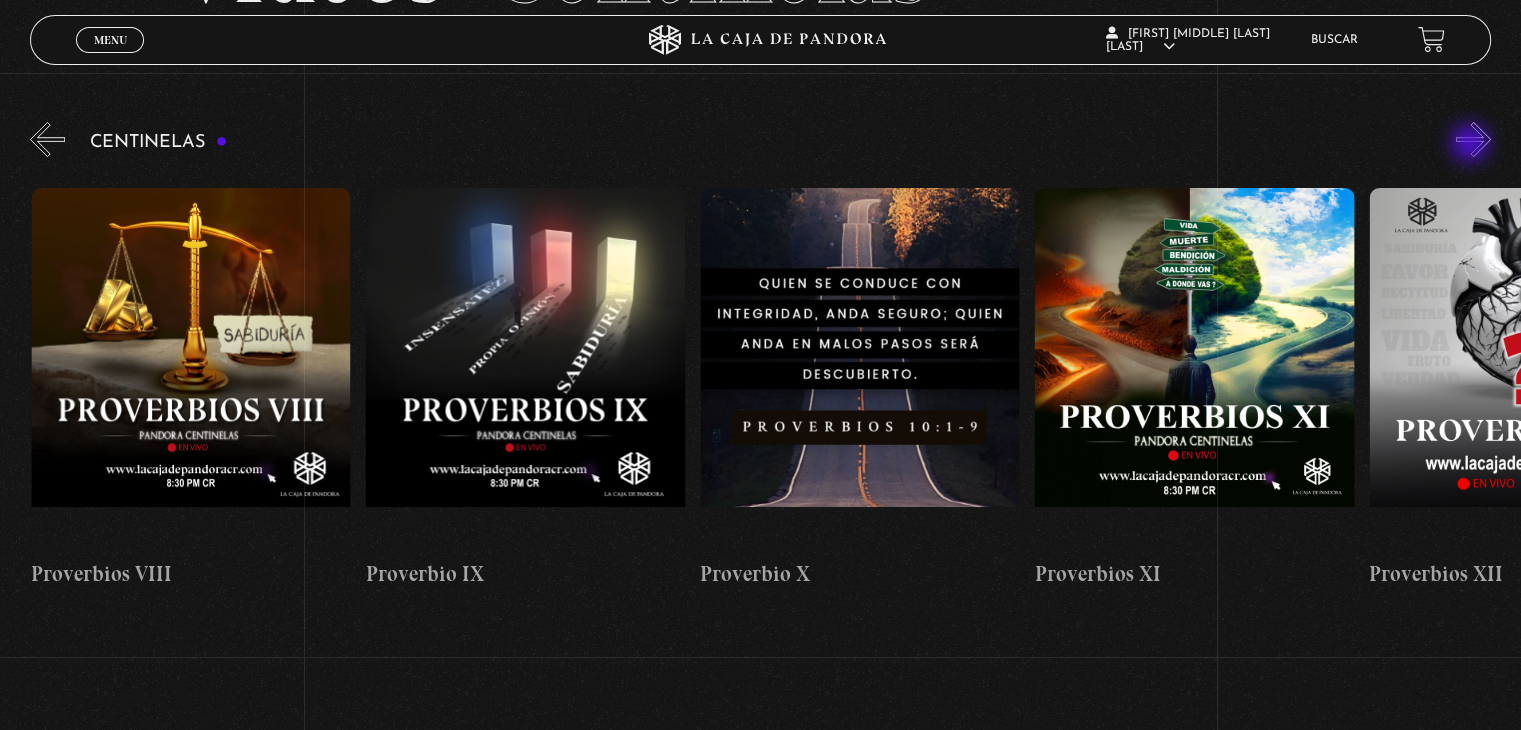 click on "»" at bounding box center [1473, 139] 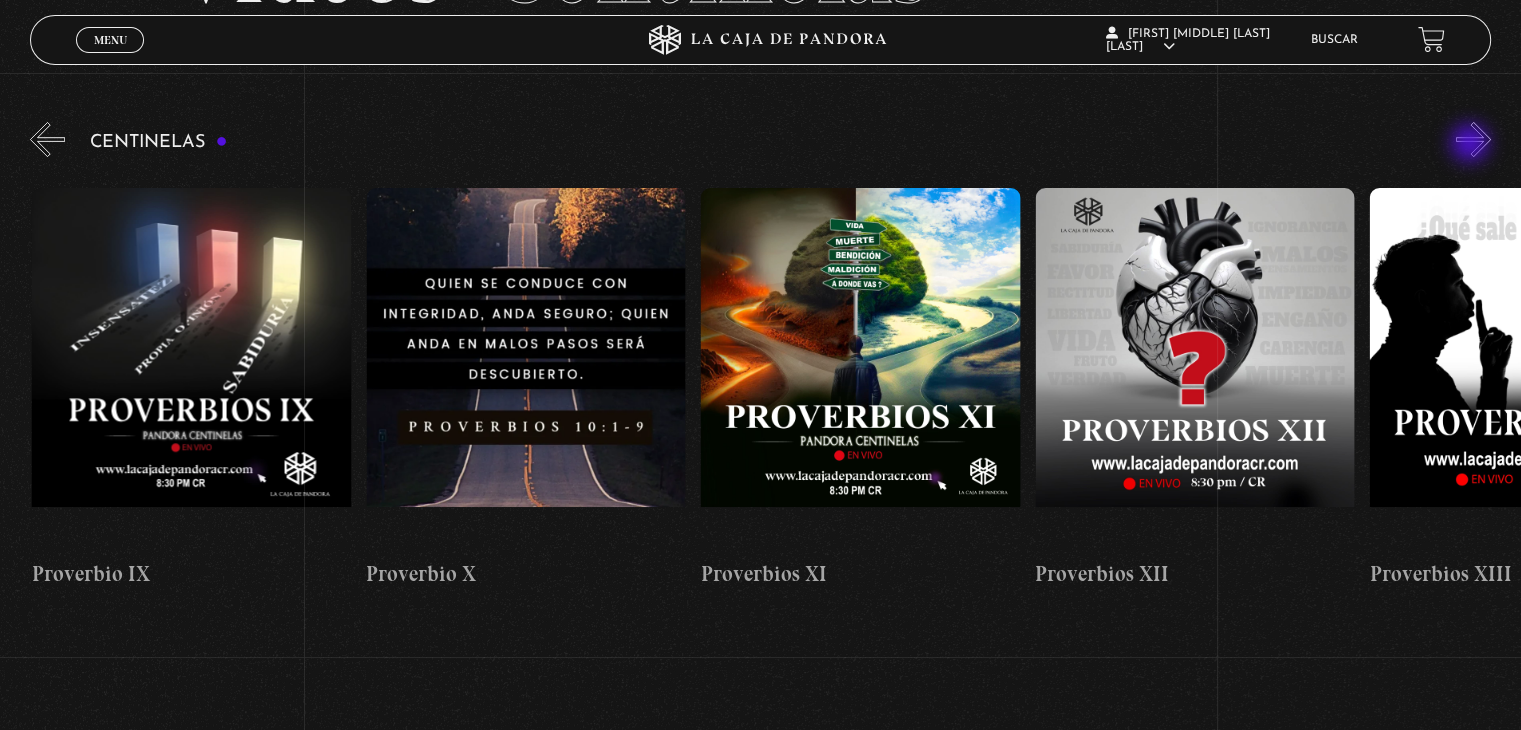 click on "»" at bounding box center [1473, 139] 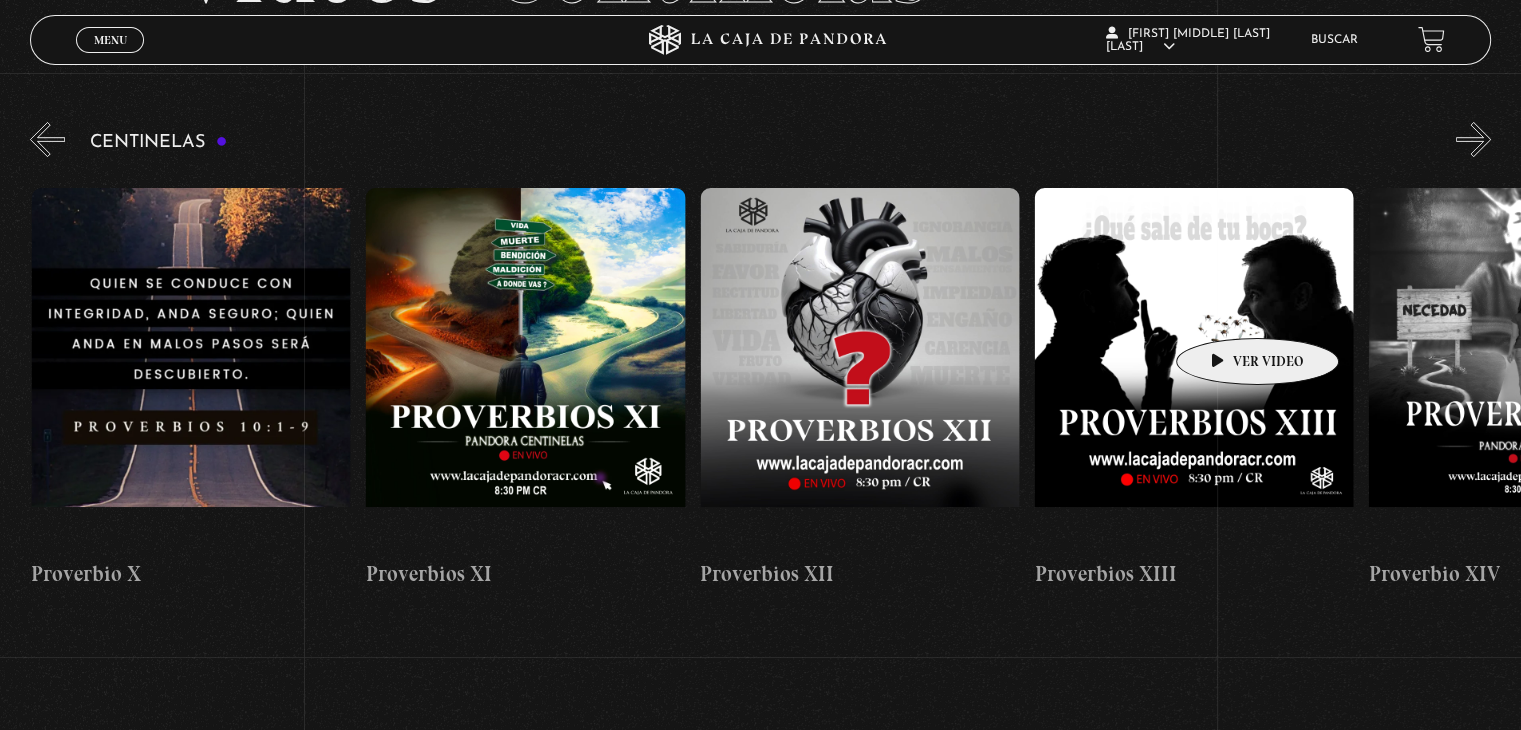 scroll, scrollTop: 0, scrollLeft: 4013, axis: horizontal 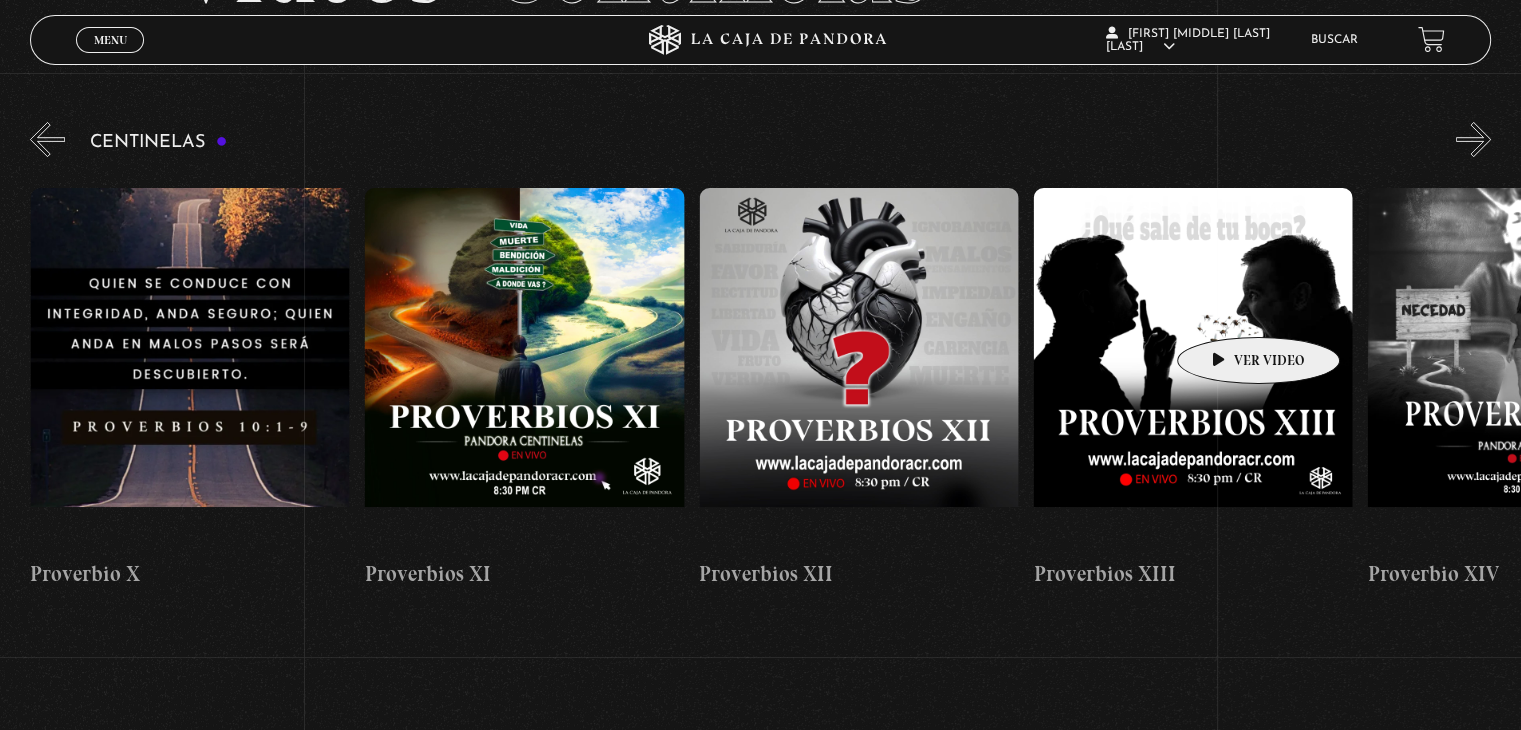 click at bounding box center (1193, 368) 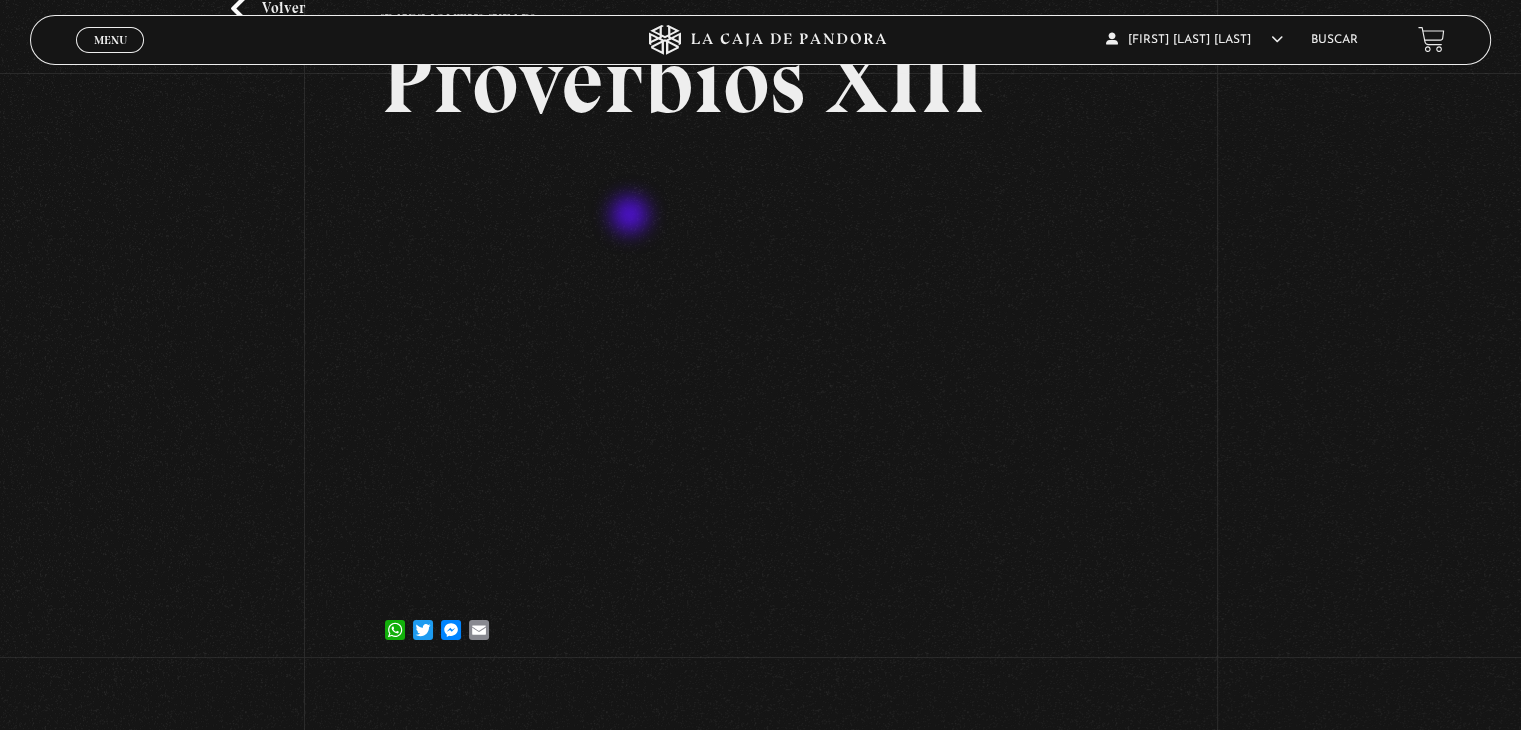 scroll, scrollTop: 200, scrollLeft: 0, axis: vertical 